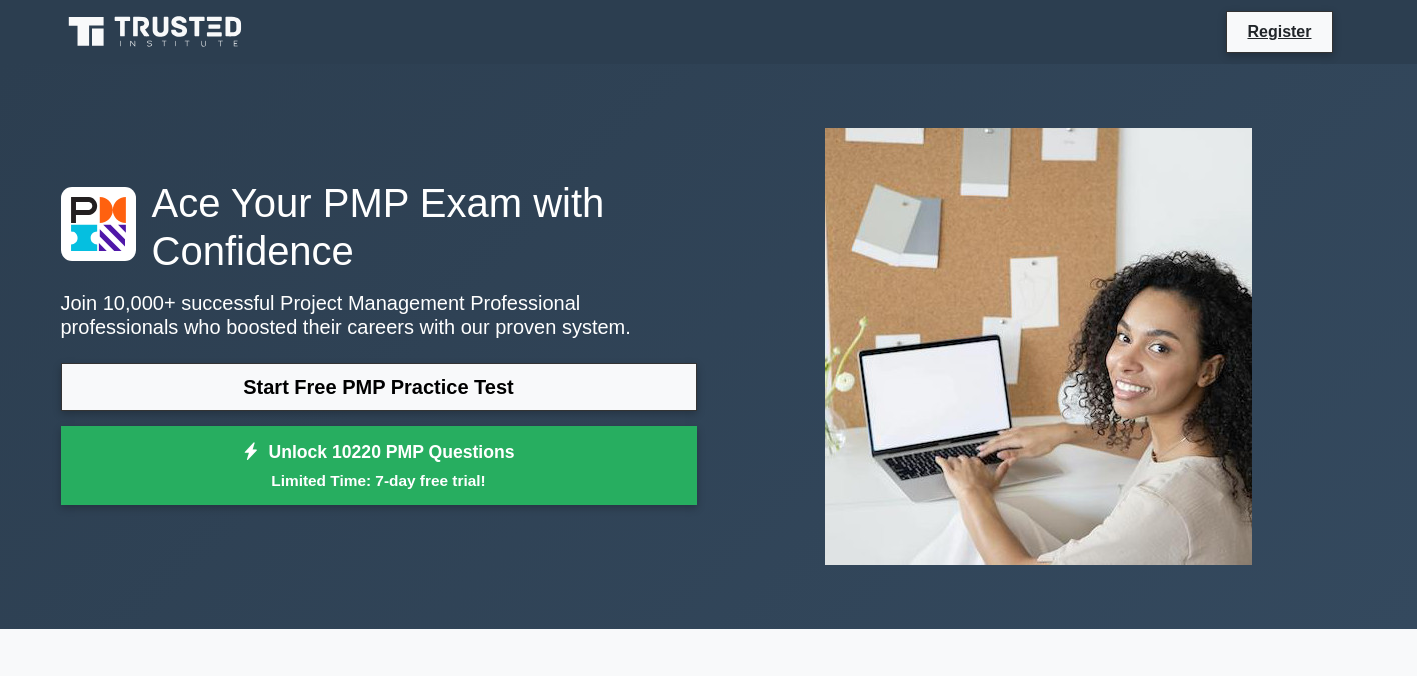 scroll, scrollTop: 87, scrollLeft: 0, axis: vertical 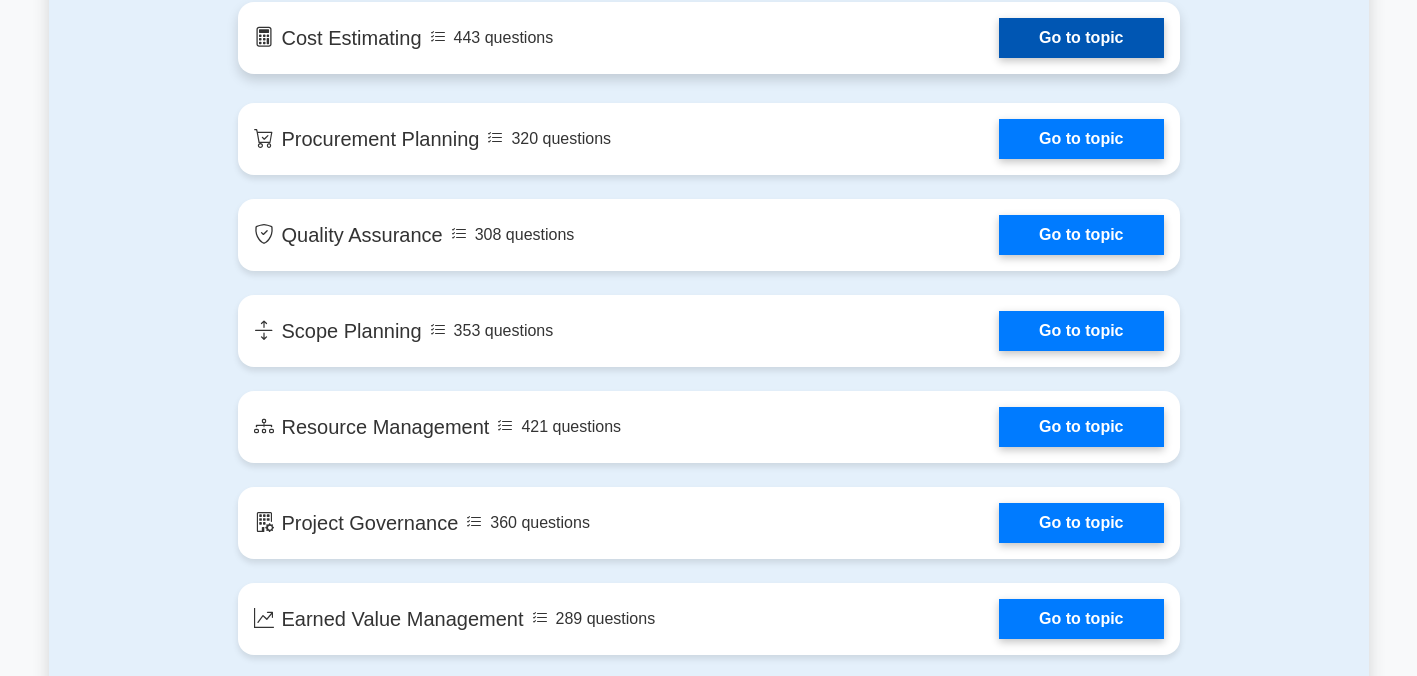 click on "Go to topic" at bounding box center (1081, 38) 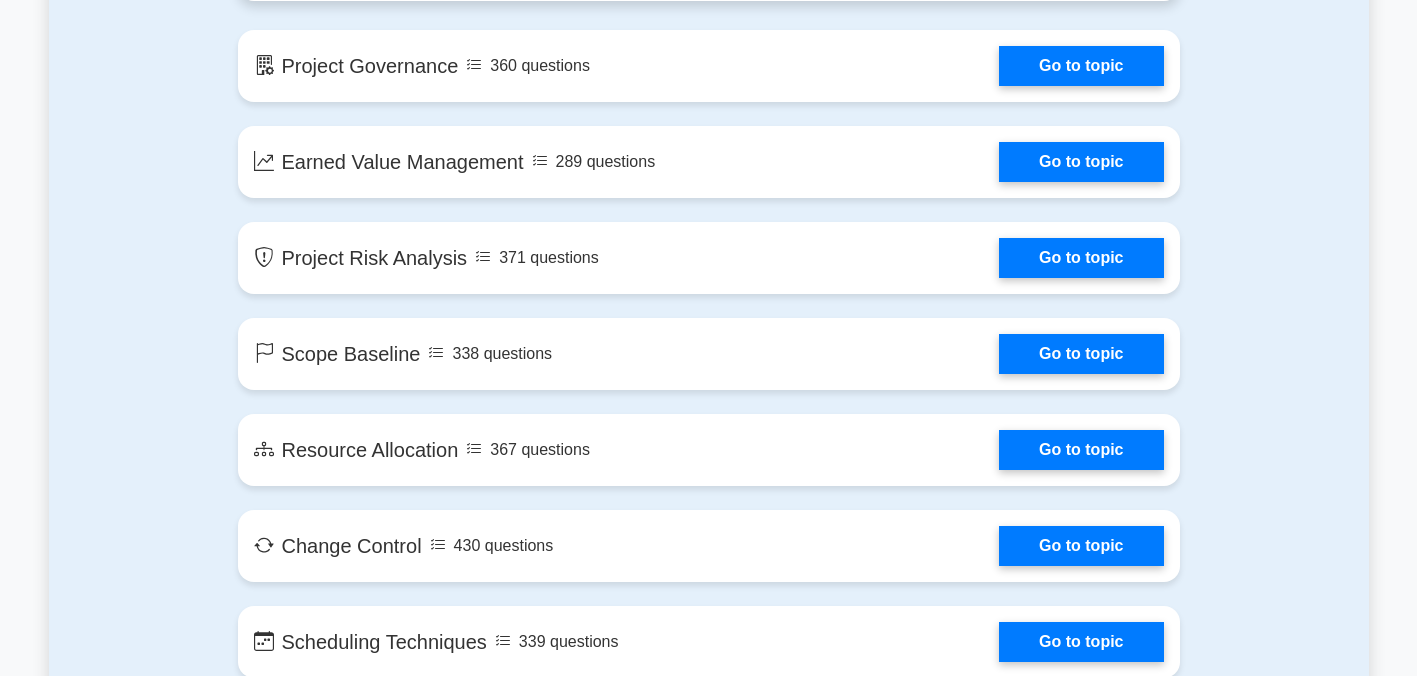 scroll, scrollTop: 2789, scrollLeft: 0, axis: vertical 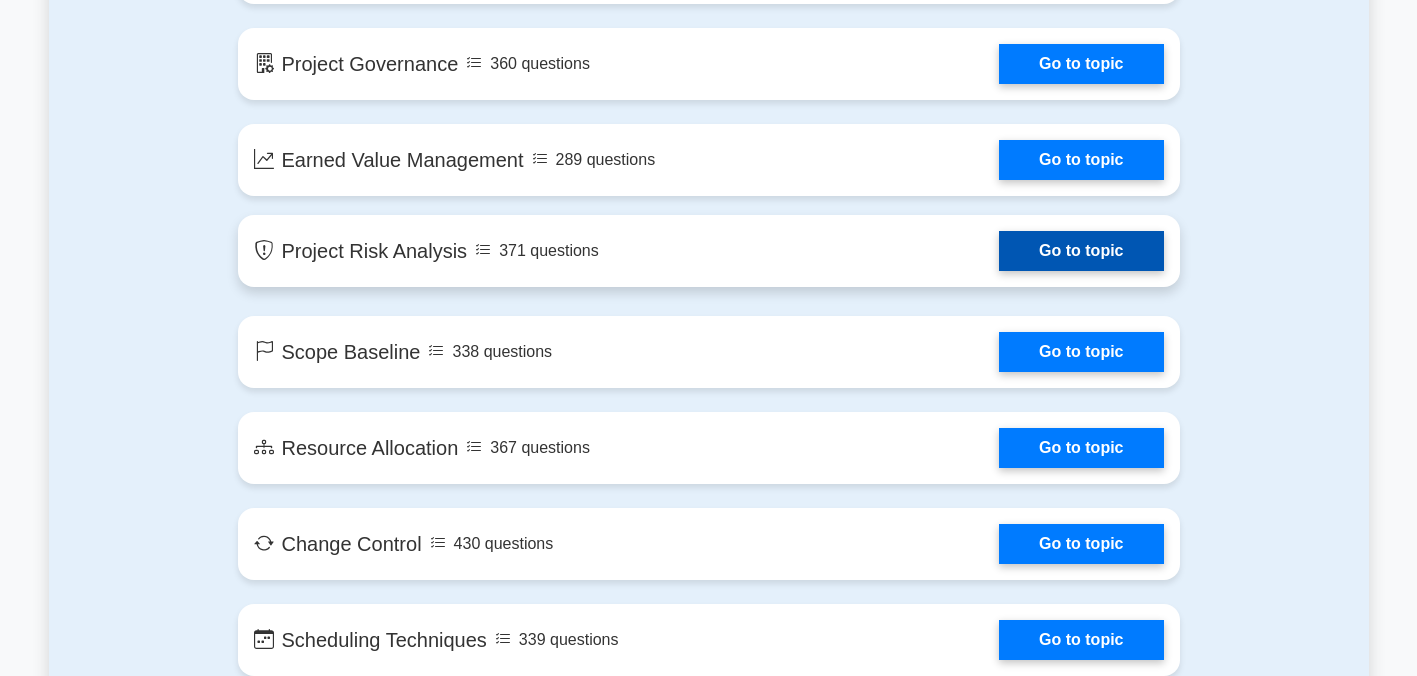 click on "Go to topic" at bounding box center (1081, 251) 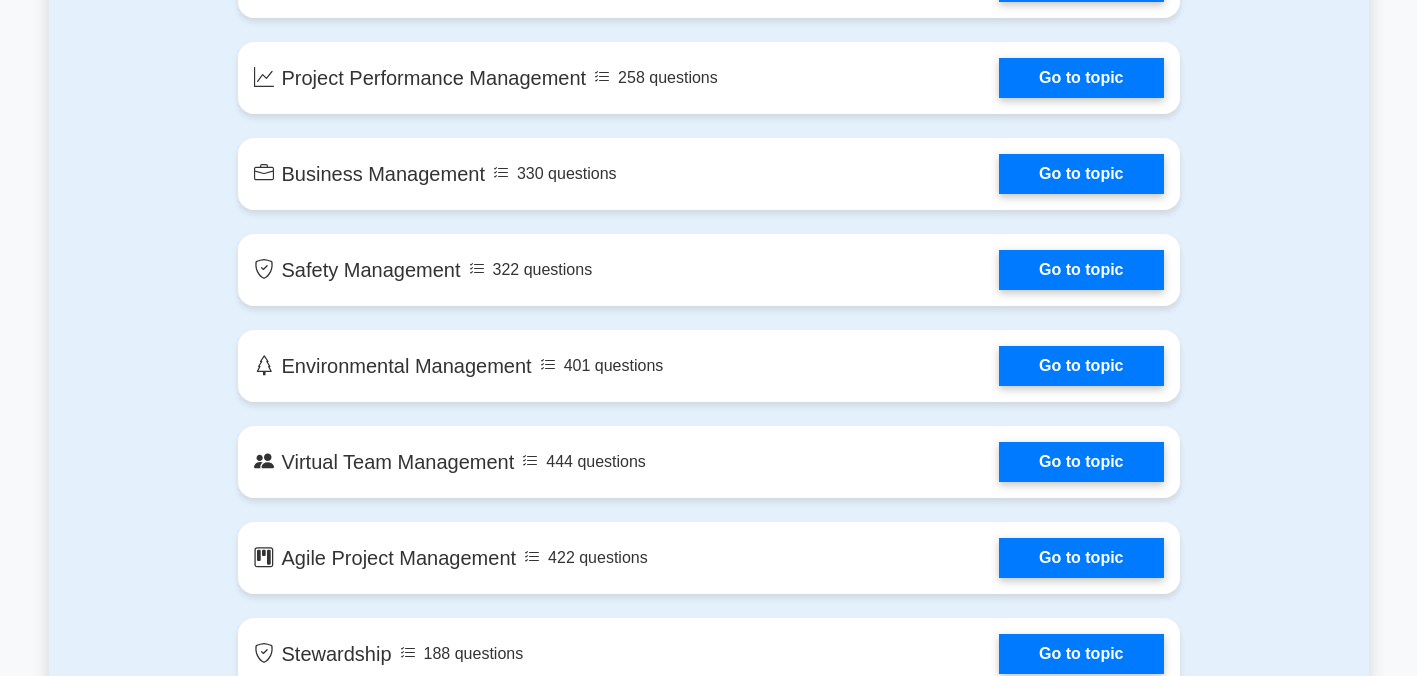 scroll, scrollTop: 3451, scrollLeft: 0, axis: vertical 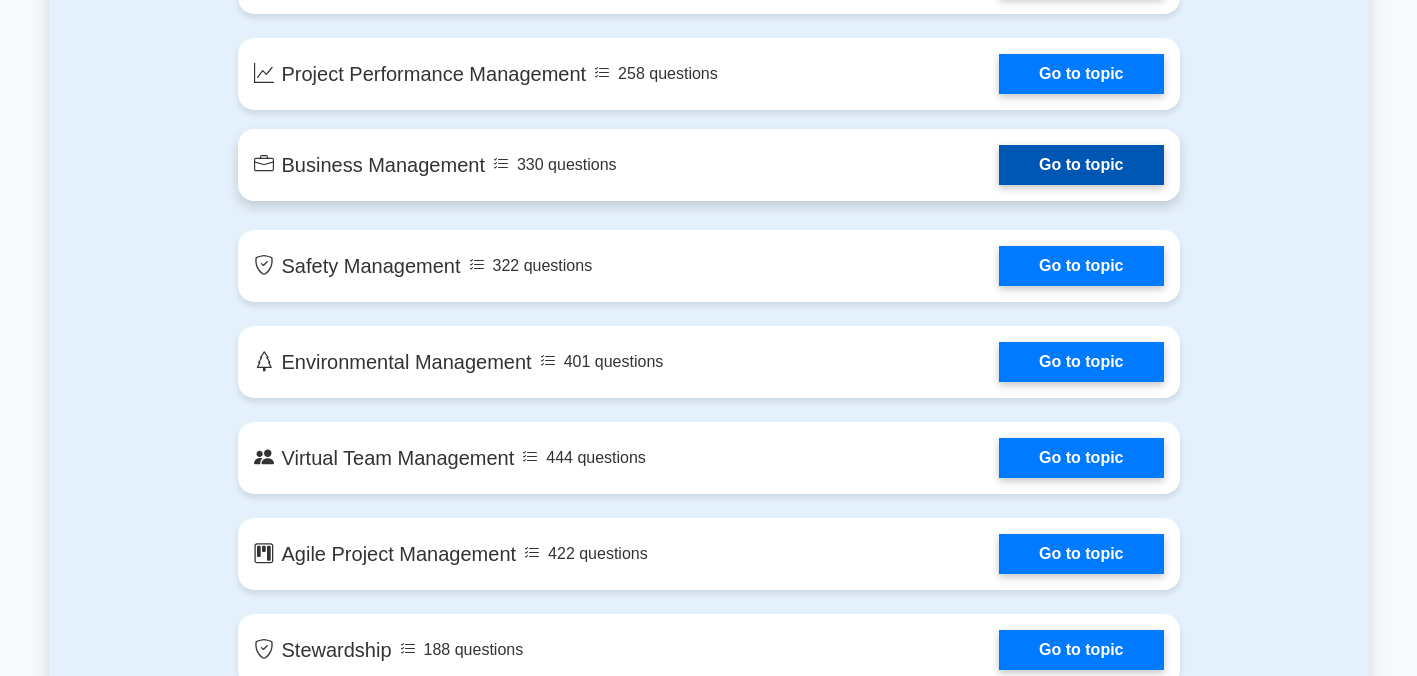 click on "Go to topic" at bounding box center [1081, 165] 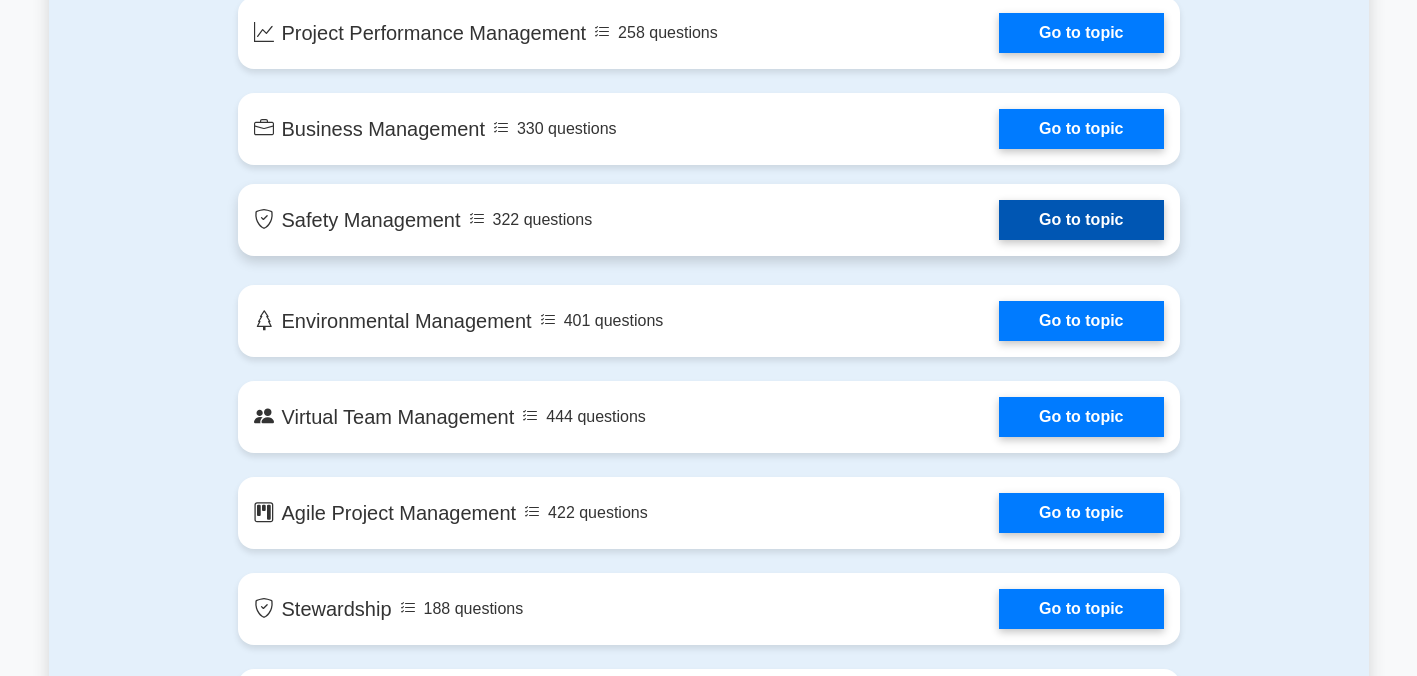 scroll, scrollTop: 3498, scrollLeft: 0, axis: vertical 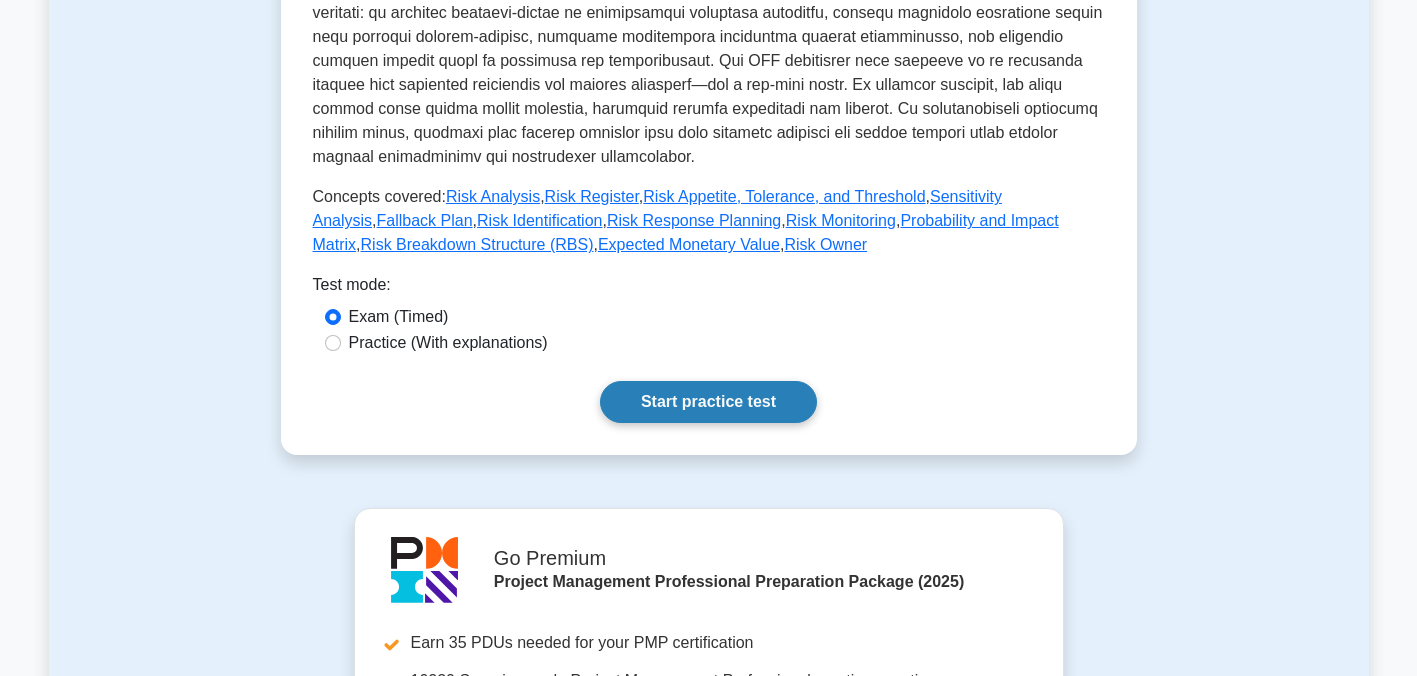 click on "Start practice test" at bounding box center (708, 402) 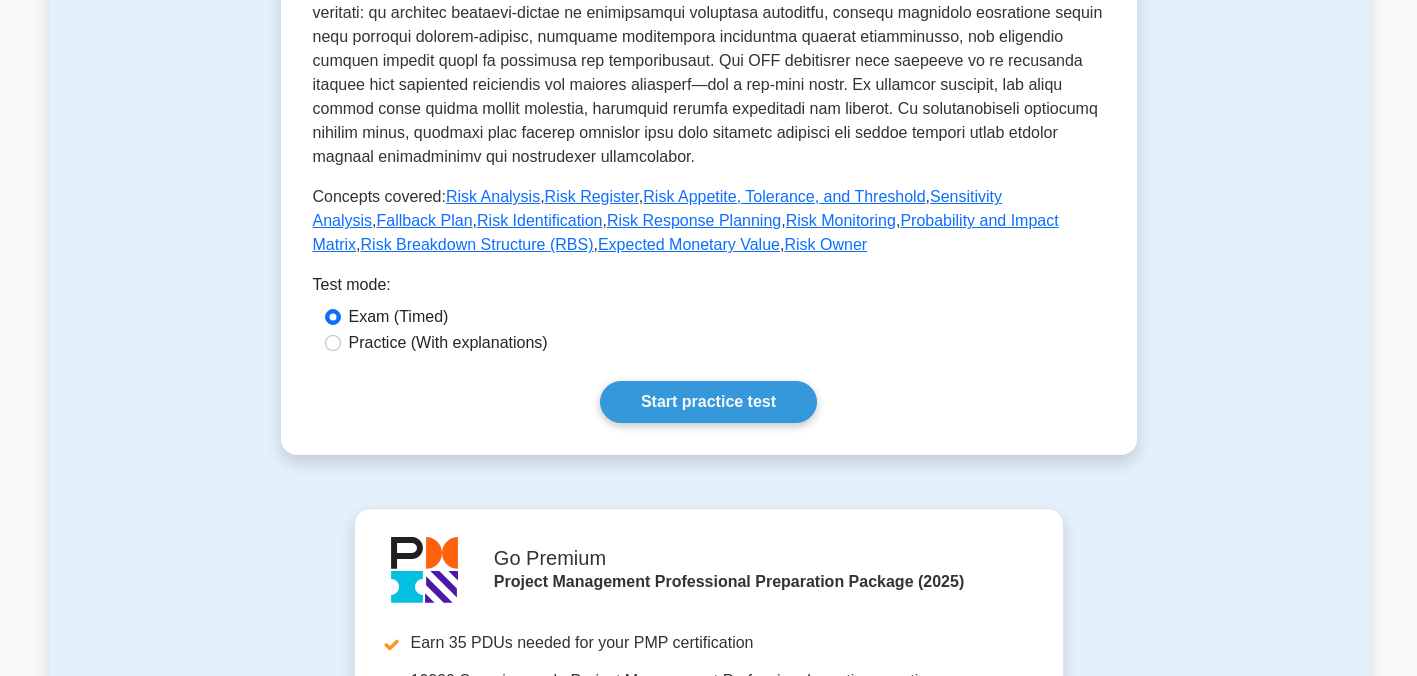 click on "Practice (With explanations)" at bounding box center [448, 343] 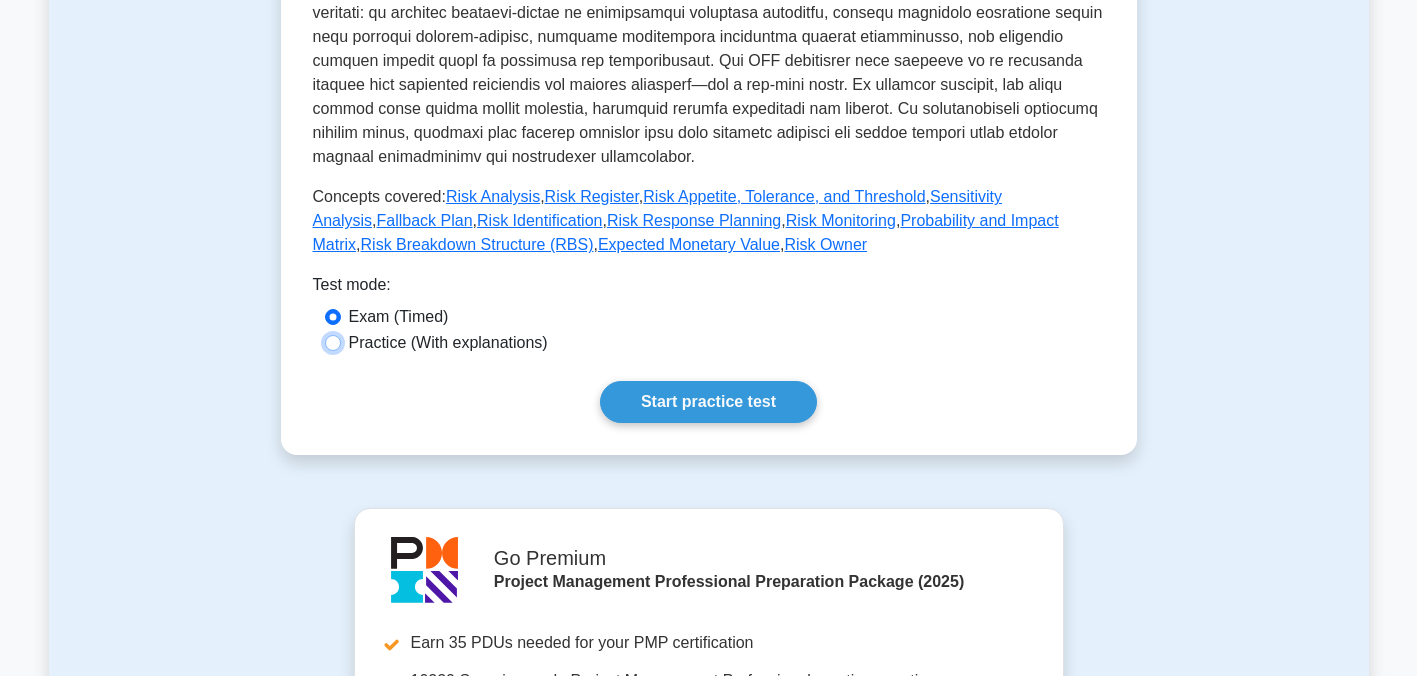 click on "Practice (With explanations)" at bounding box center [333, 343] 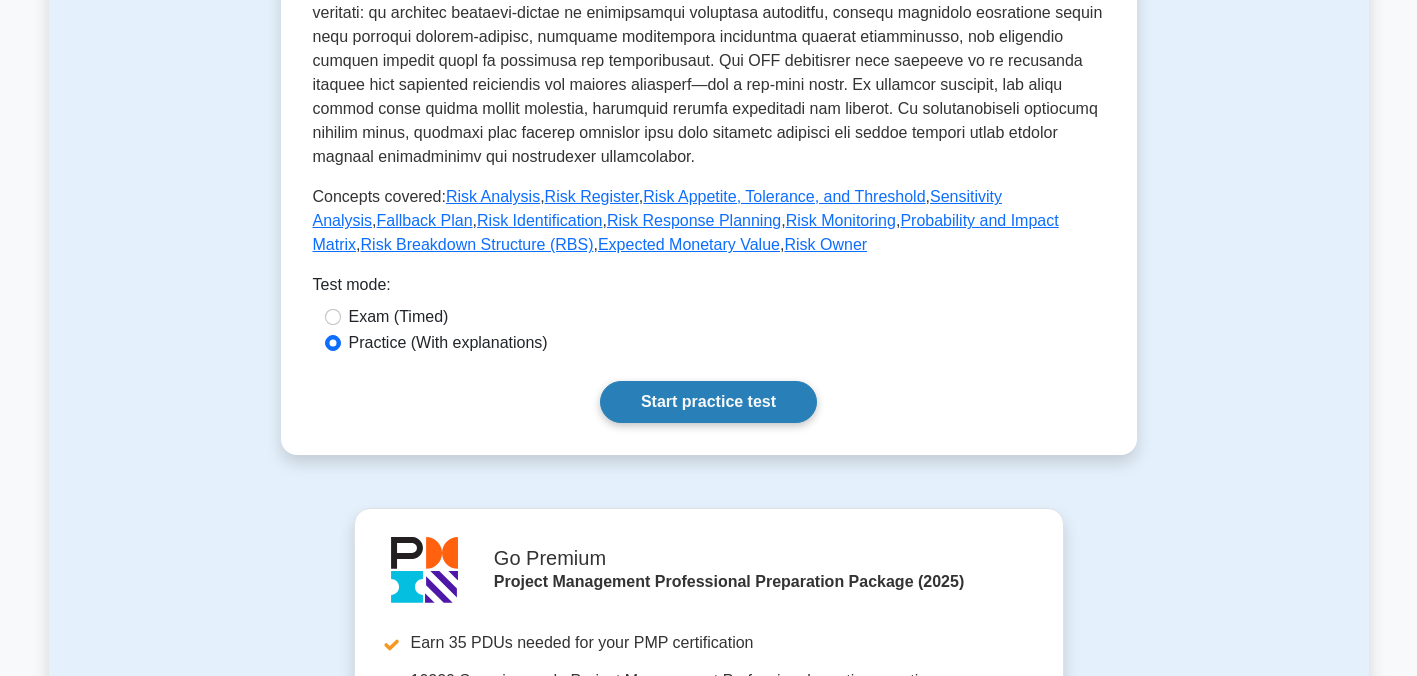 click on "Start practice test" at bounding box center [708, 402] 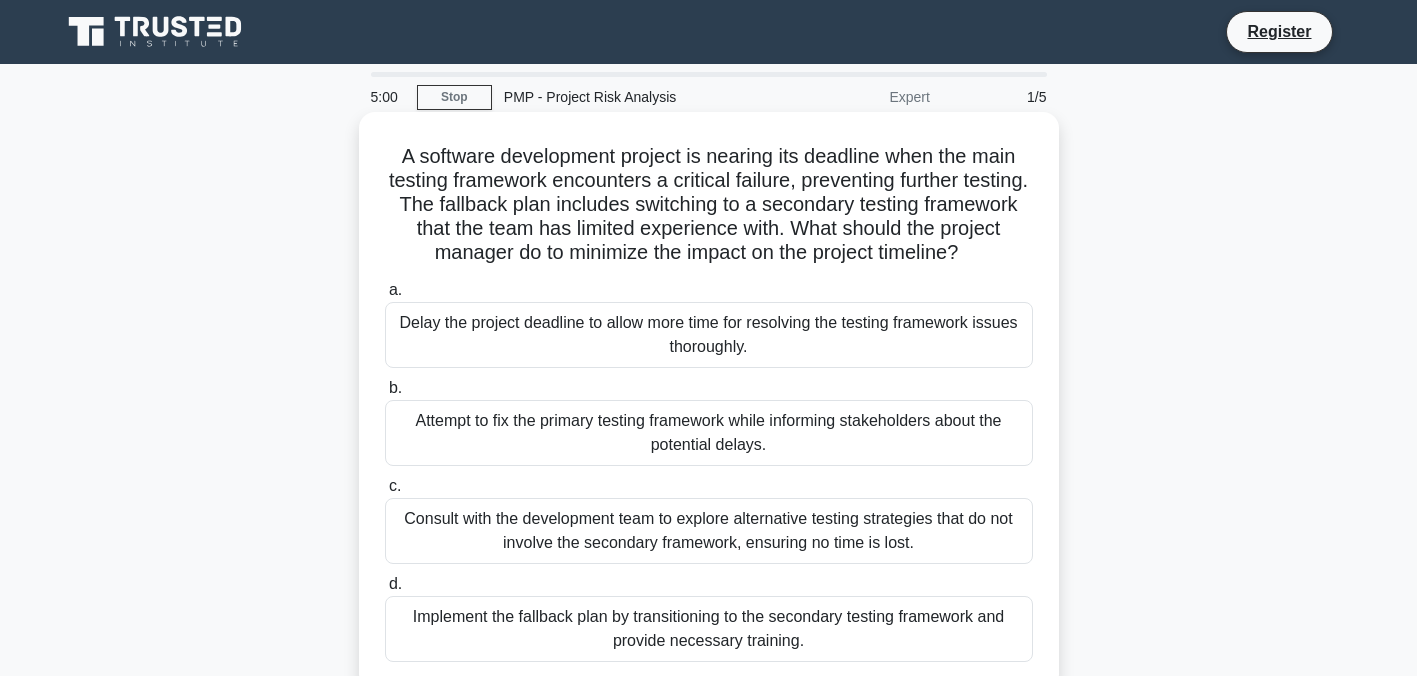 scroll, scrollTop: 0, scrollLeft: 0, axis: both 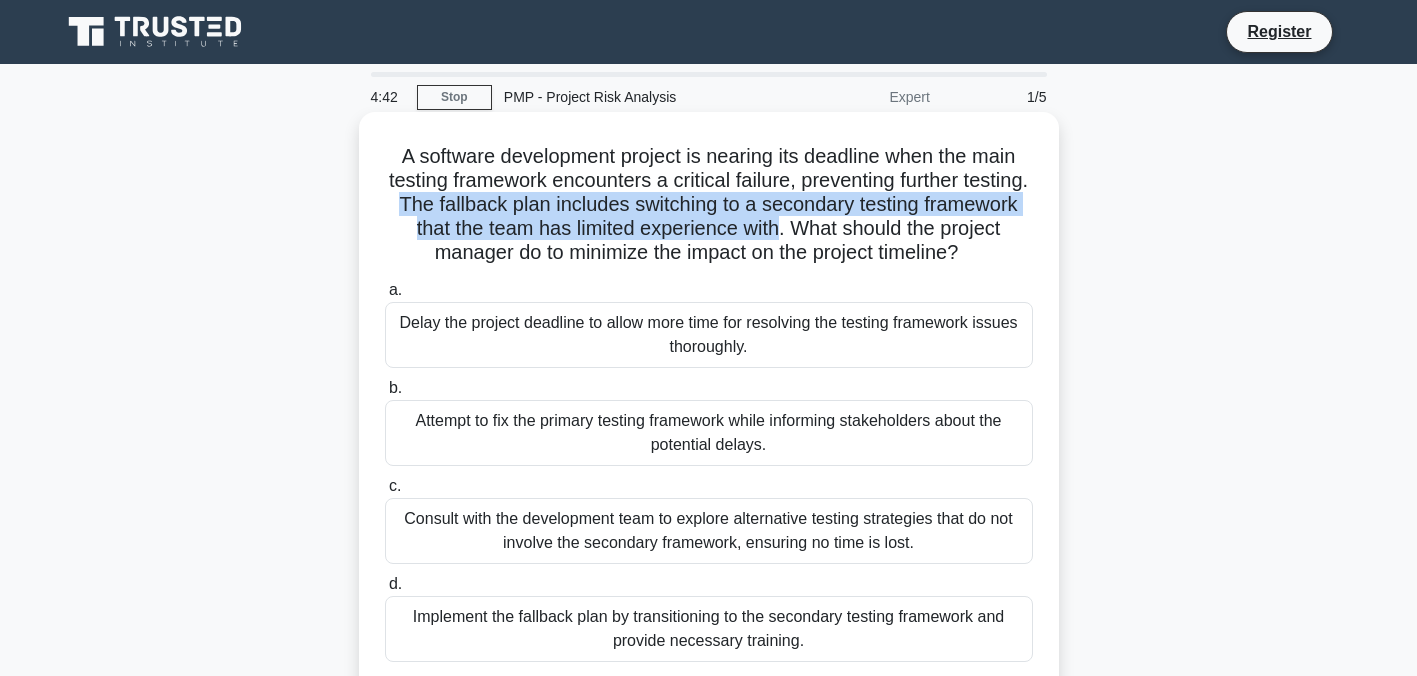 drag, startPoint x: 398, startPoint y: 200, endPoint x: 781, endPoint y: 237, distance: 384.78305 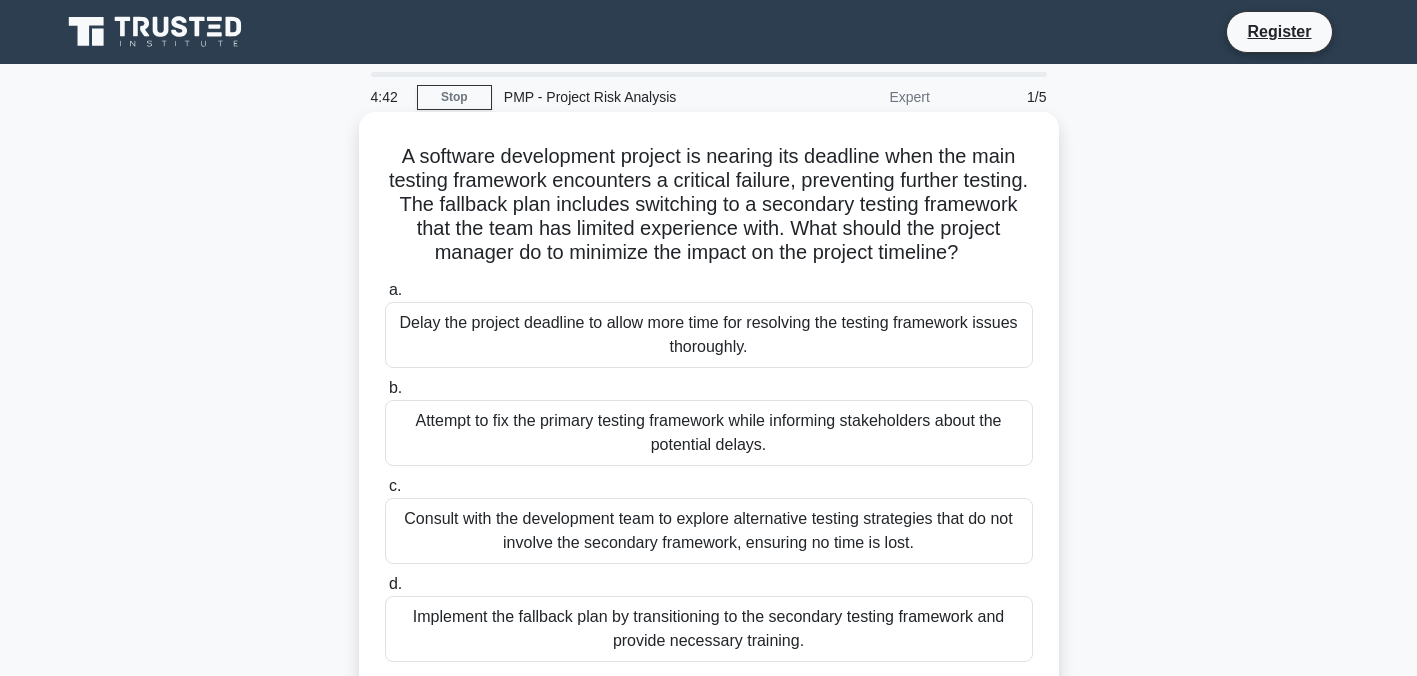 click on "A software development project is nearing its deadline when the main testing framework encounters a critical failure, preventing further testing. The fallback plan includes switching to a secondary testing framework that the team has limited experience with. What should the project manager do to minimize the impact on the project timeline?
.spinner_0XTQ{transform-origin:center;animation:spinner_y6GP .75s linear infinite}@keyframes spinner_y6GP{100%{transform:rotate(360deg)}}" at bounding box center (709, 205) 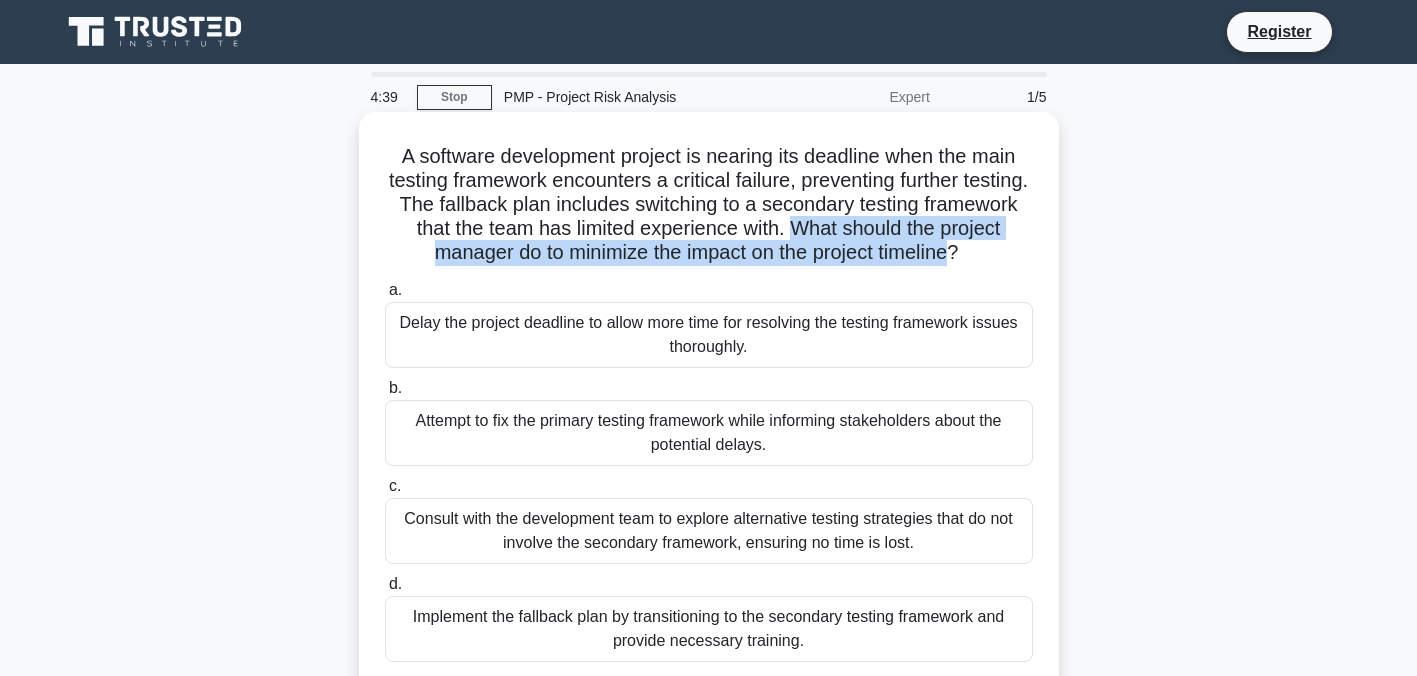 drag, startPoint x: 793, startPoint y: 229, endPoint x: 947, endPoint y: 250, distance: 155.42522 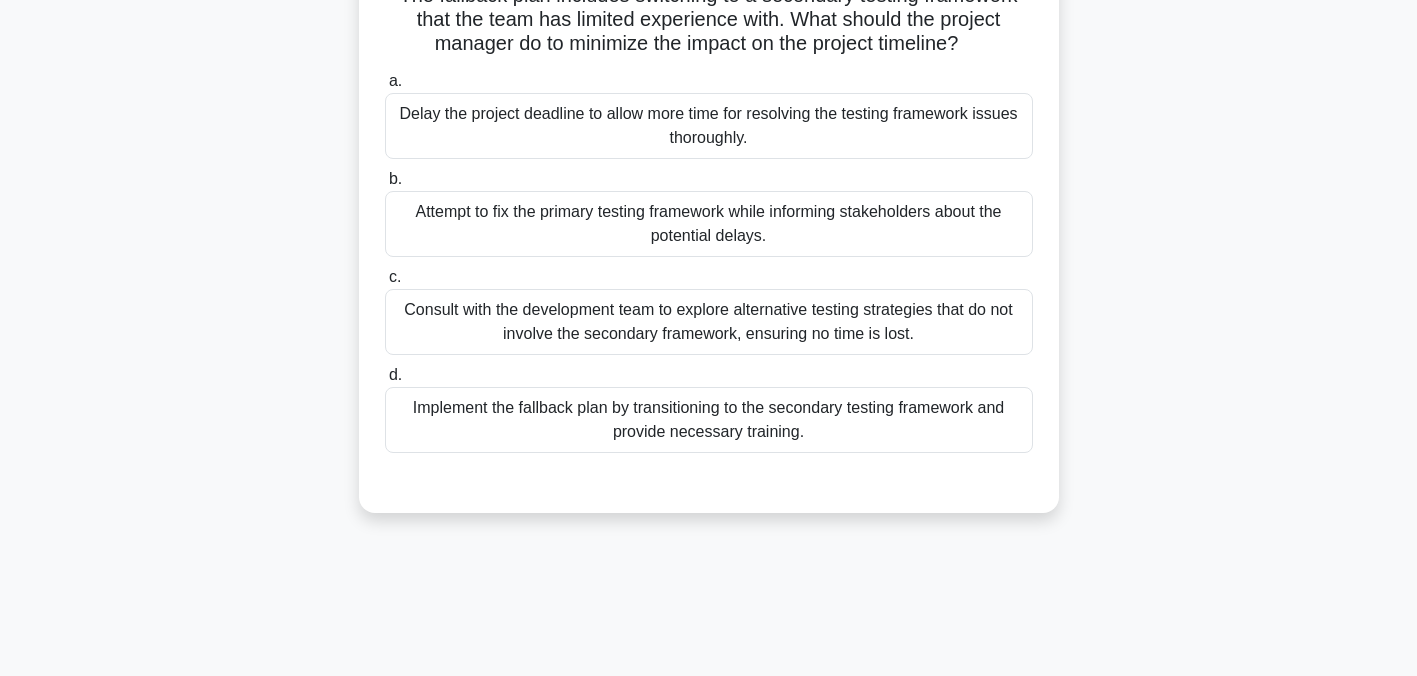 scroll, scrollTop: 211, scrollLeft: 0, axis: vertical 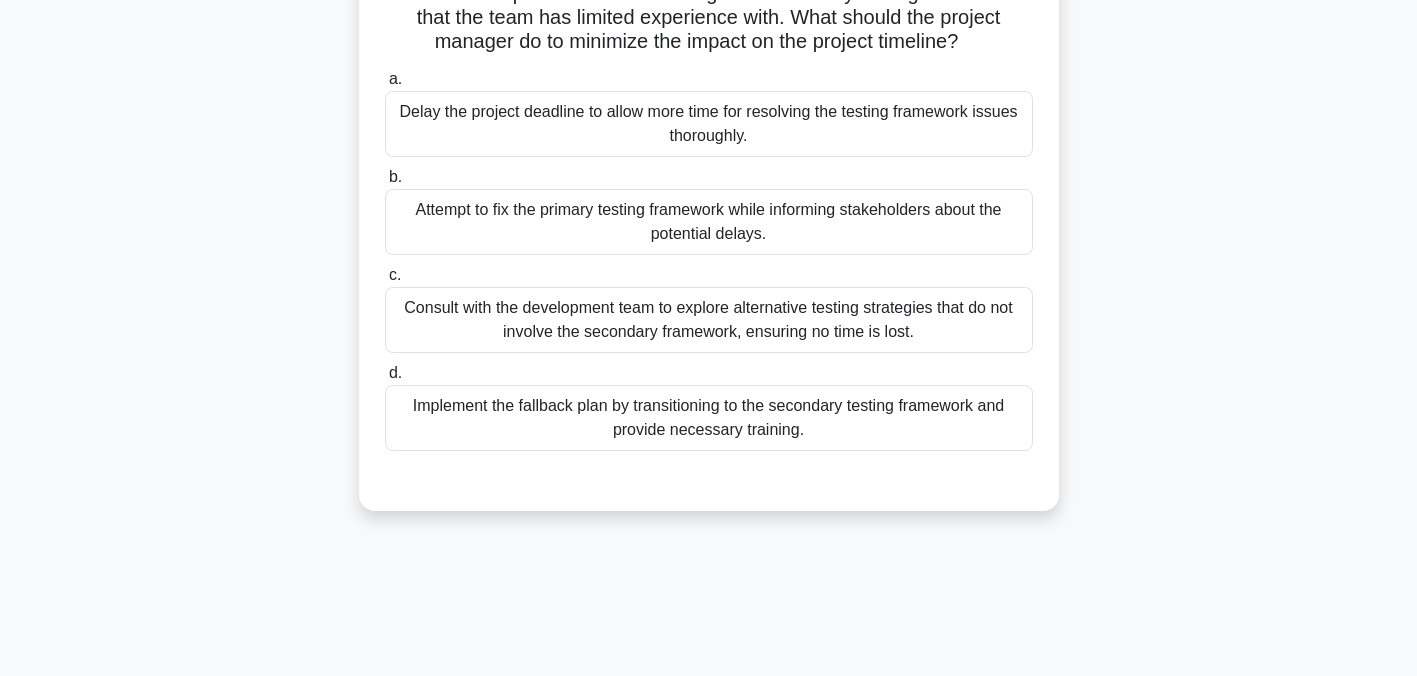 click on "Consult with the development team to explore alternative testing strategies that do not involve the secondary framework, ensuring no time is lost." at bounding box center [709, 320] 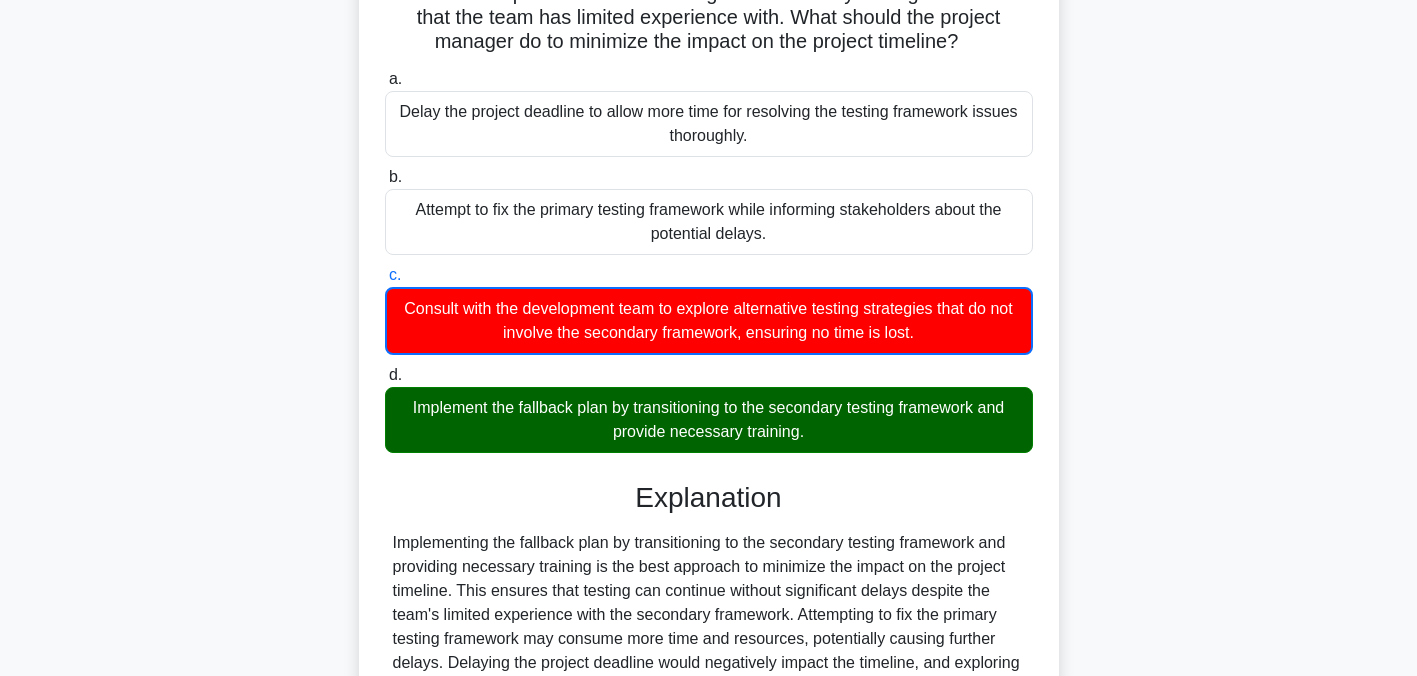 click on "Implement the fallback plan by transitioning to the secondary testing framework and provide necessary training." at bounding box center [709, 420] 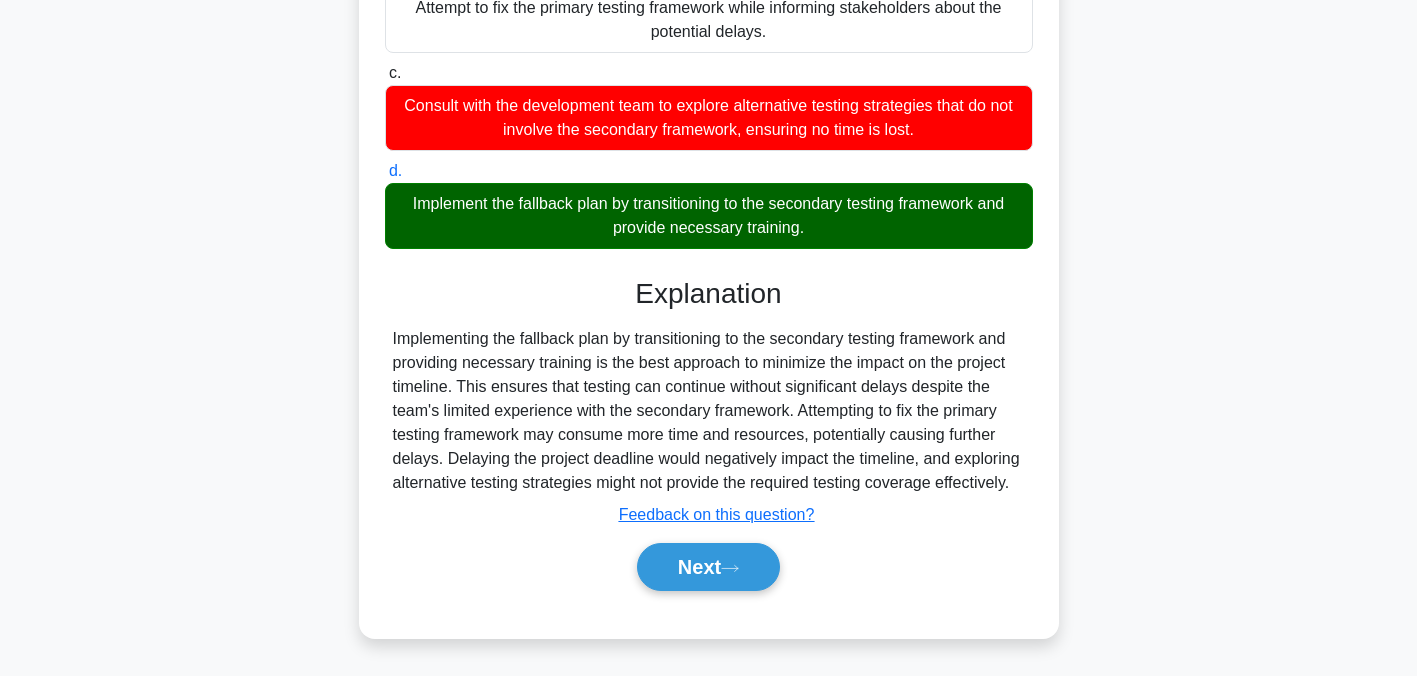 scroll, scrollTop: 414, scrollLeft: 0, axis: vertical 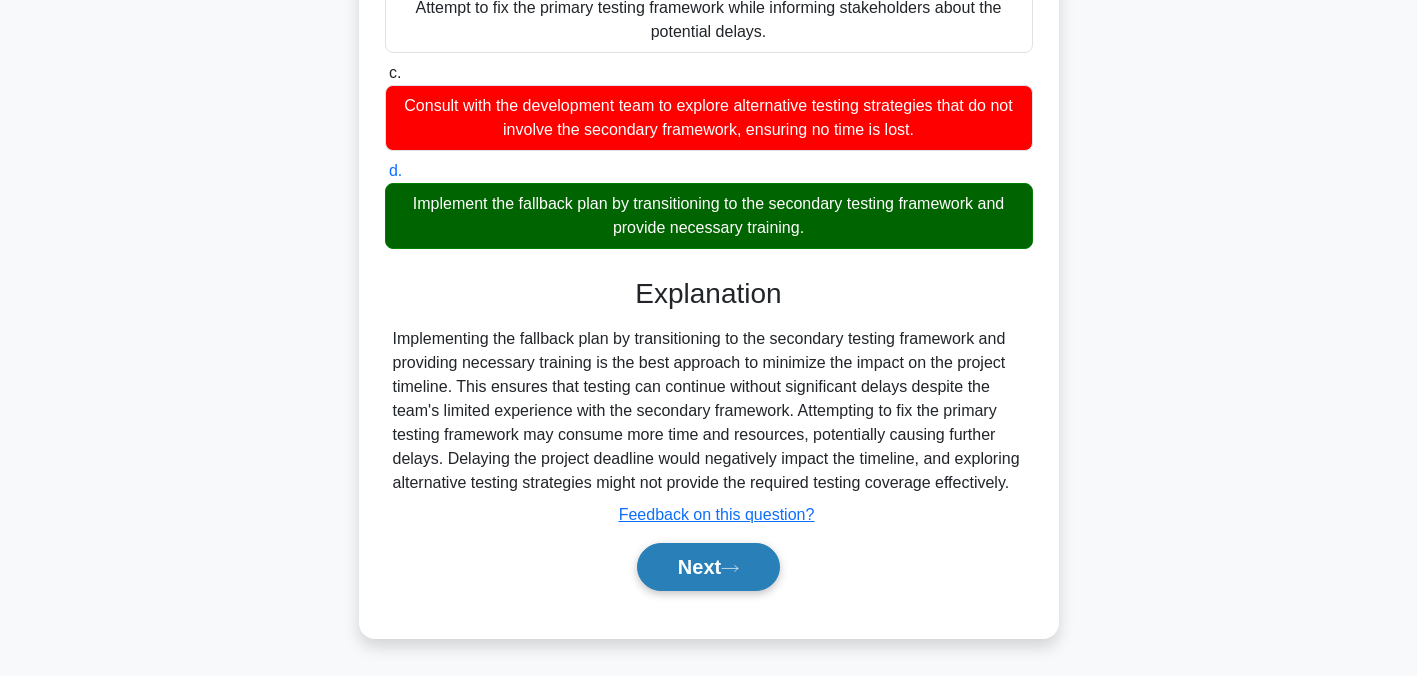 click on "Next" at bounding box center (708, 567) 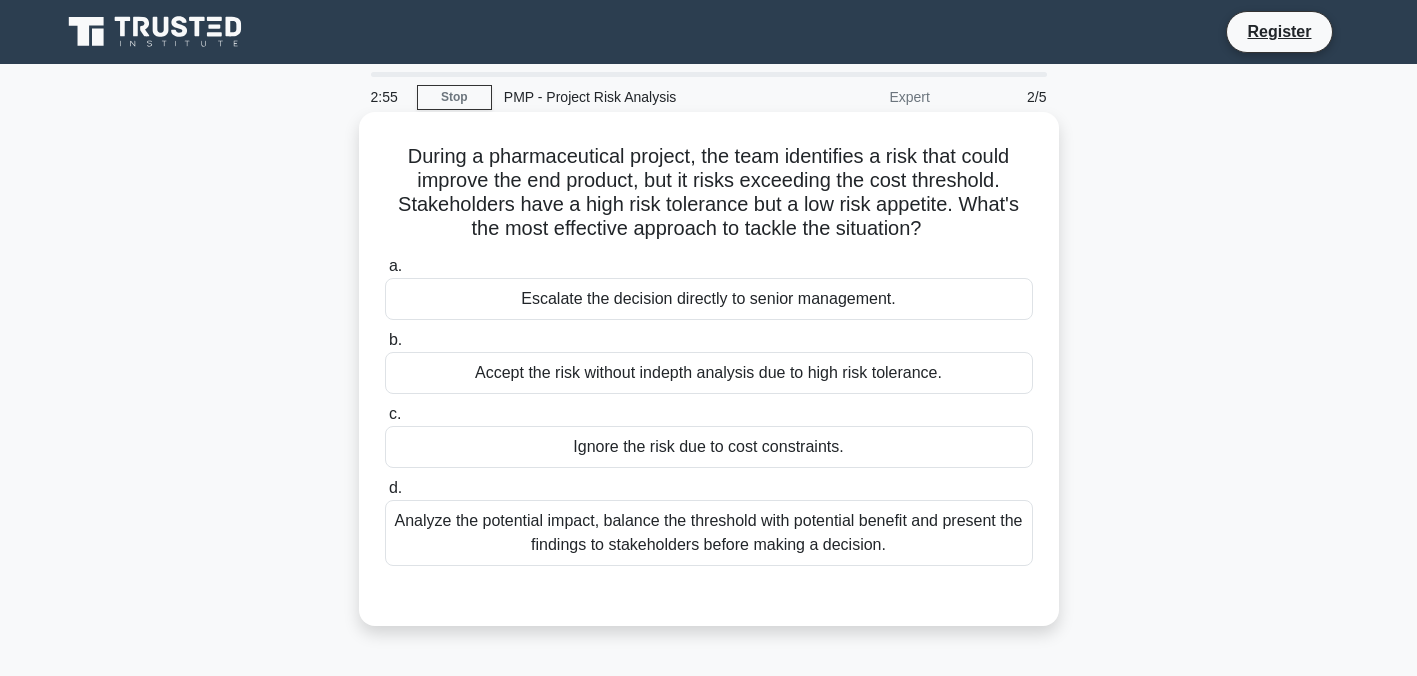 scroll, scrollTop: 55, scrollLeft: 0, axis: vertical 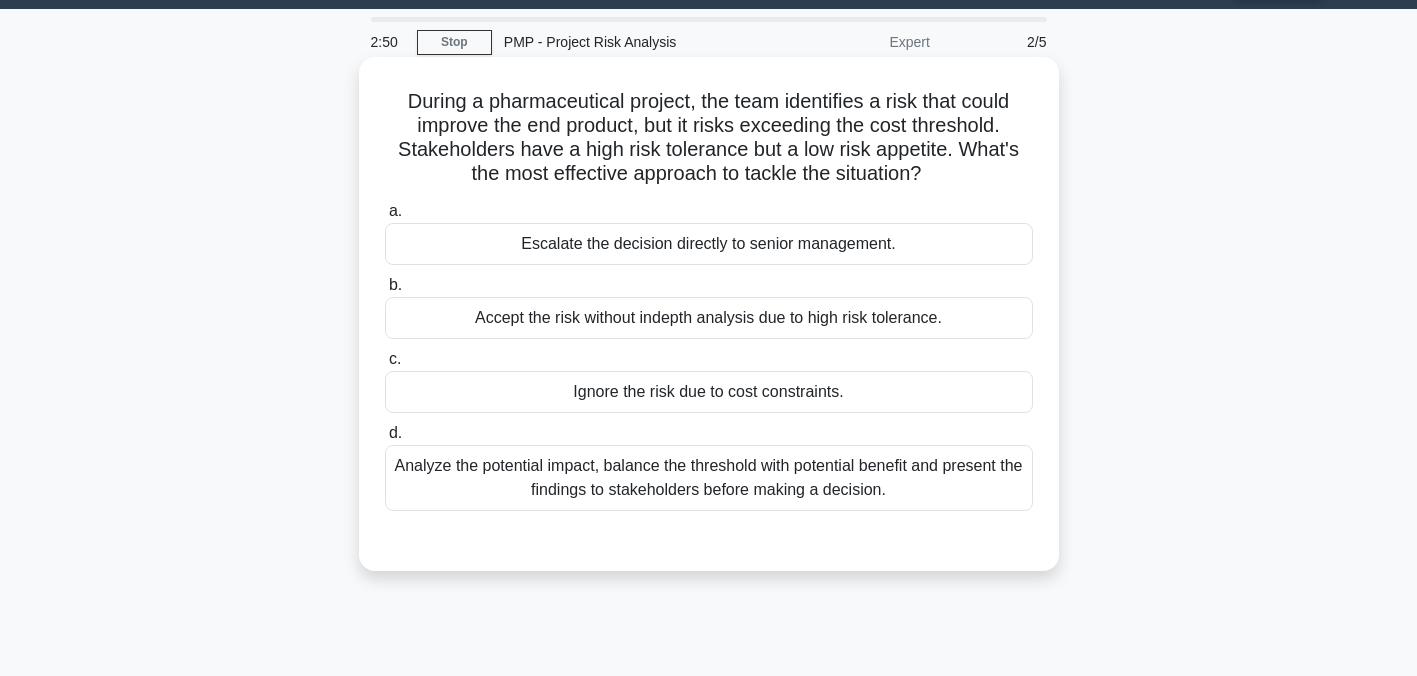 click on "Analyze the potential impact, balance the threshold with potential benefit and present the findings to stakeholders before making a decision." at bounding box center [709, 478] 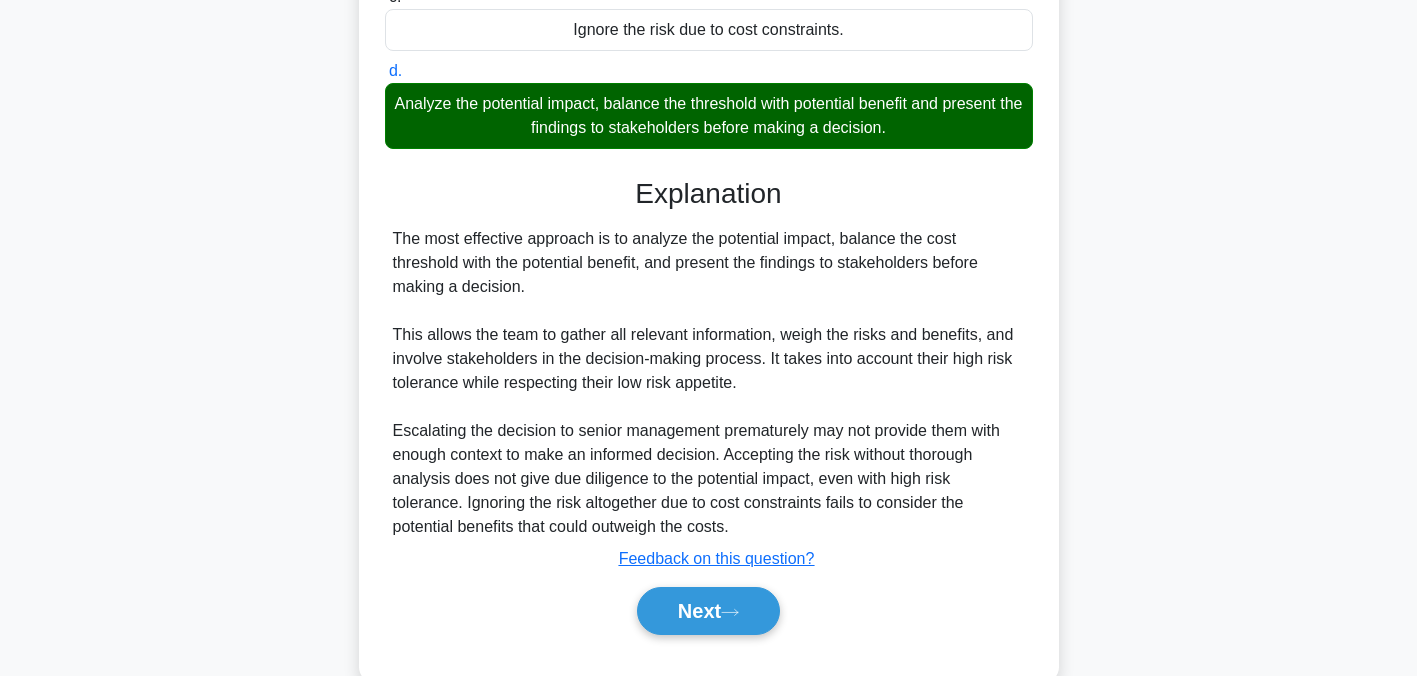 scroll, scrollTop: 462, scrollLeft: 0, axis: vertical 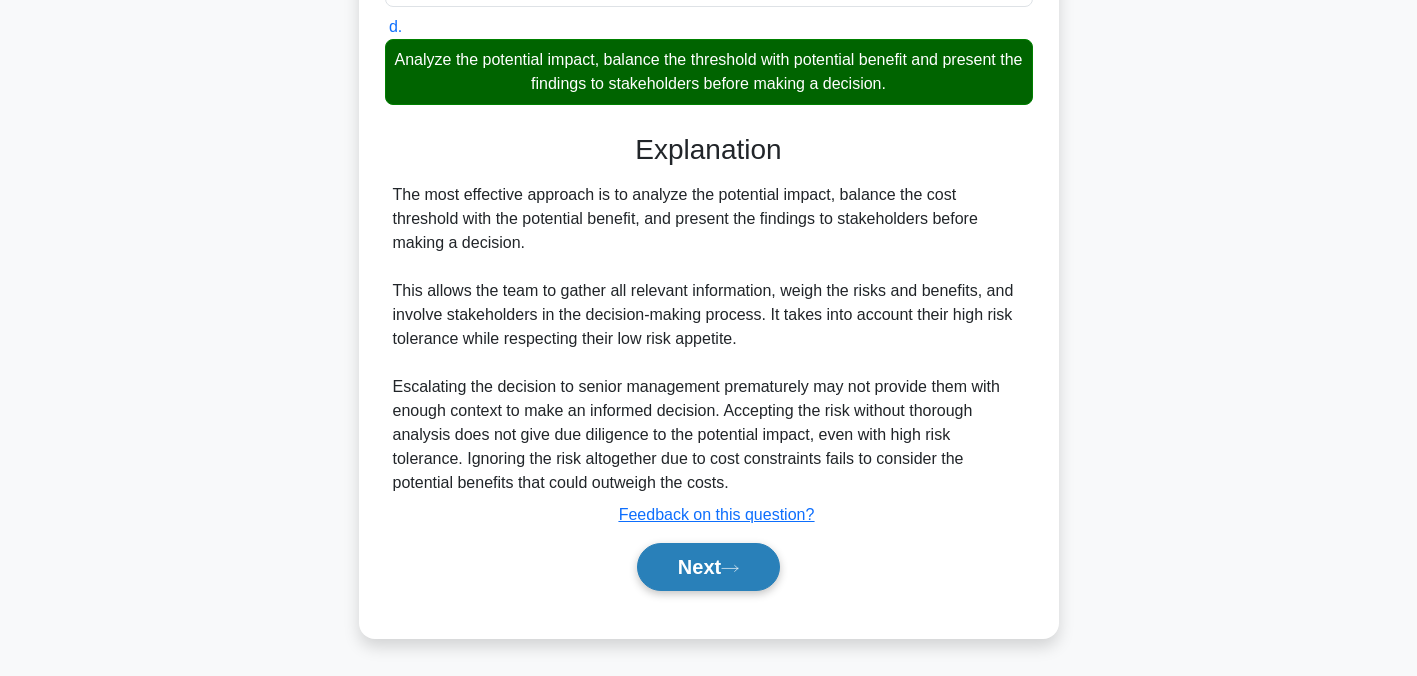 click on "Next" at bounding box center (708, 567) 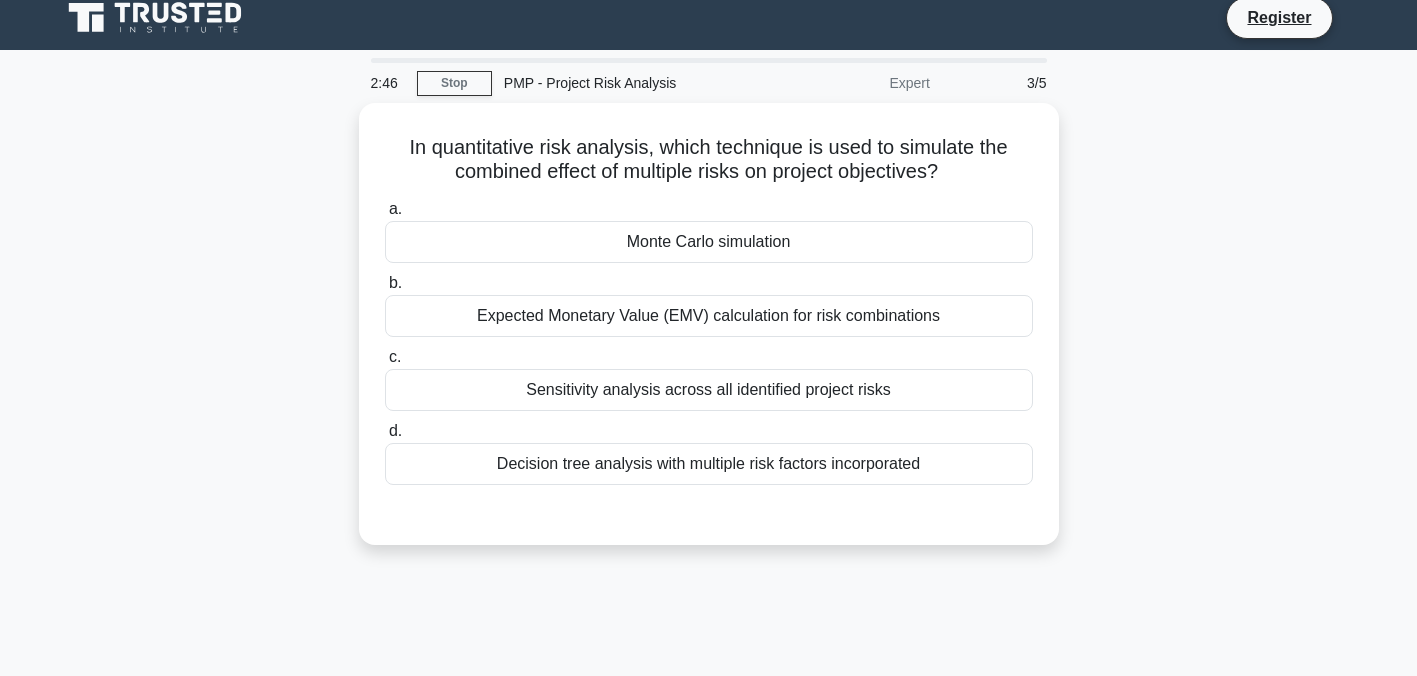 scroll, scrollTop: 0, scrollLeft: 0, axis: both 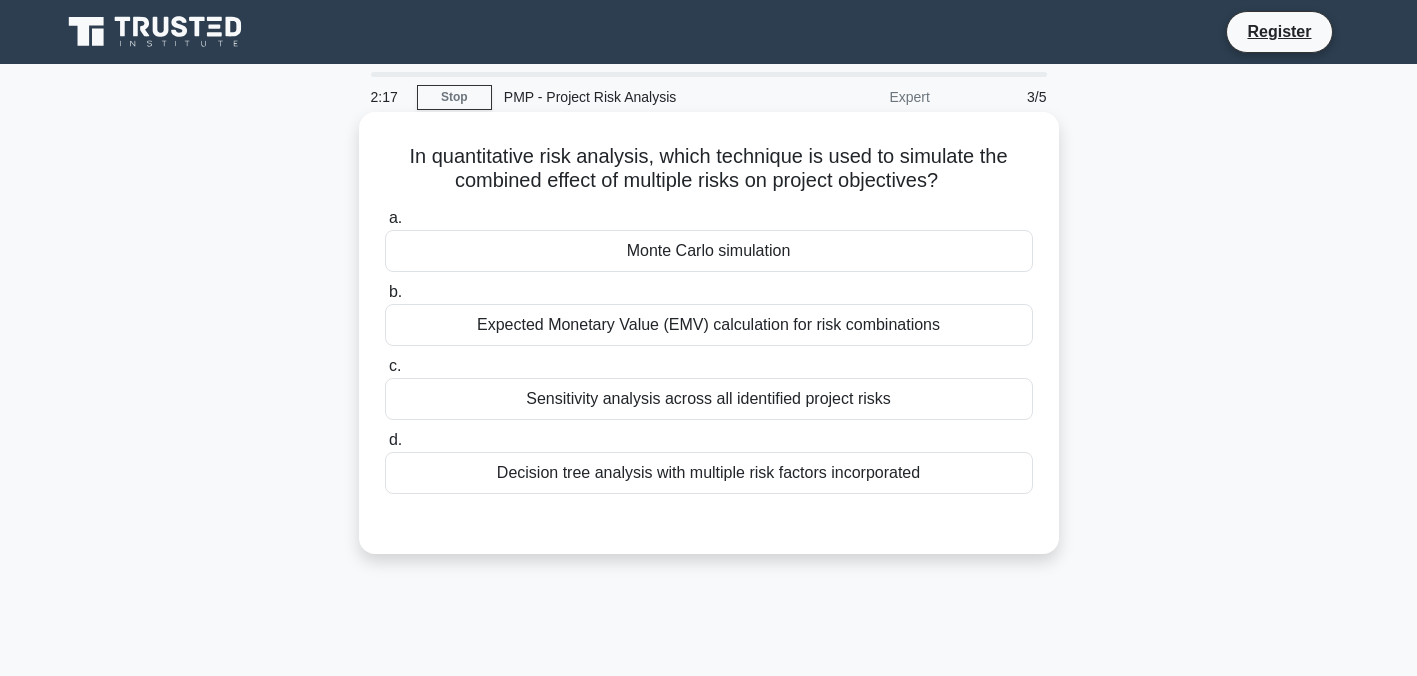 click on "Decision tree analysis with multiple risk factors incorporated" at bounding box center (709, 473) 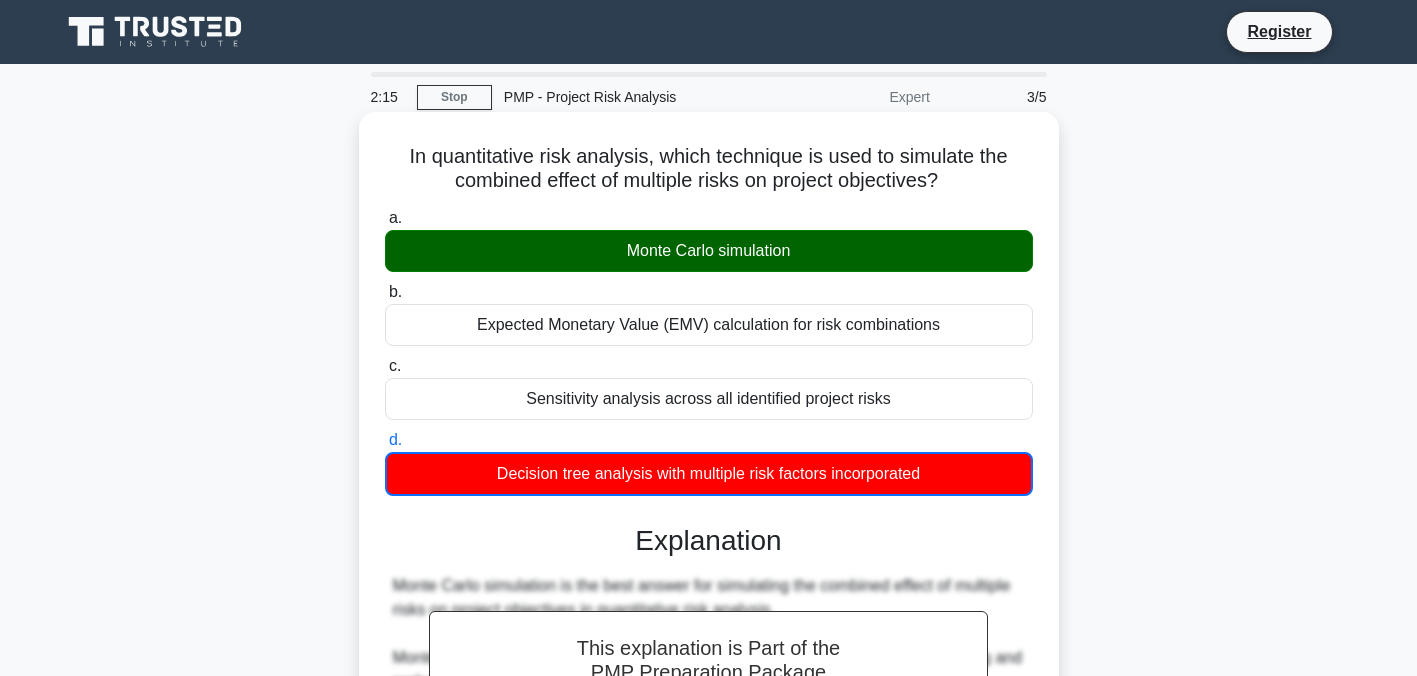 click on "Monte Carlo simulation" at bounding box center (709, 251) 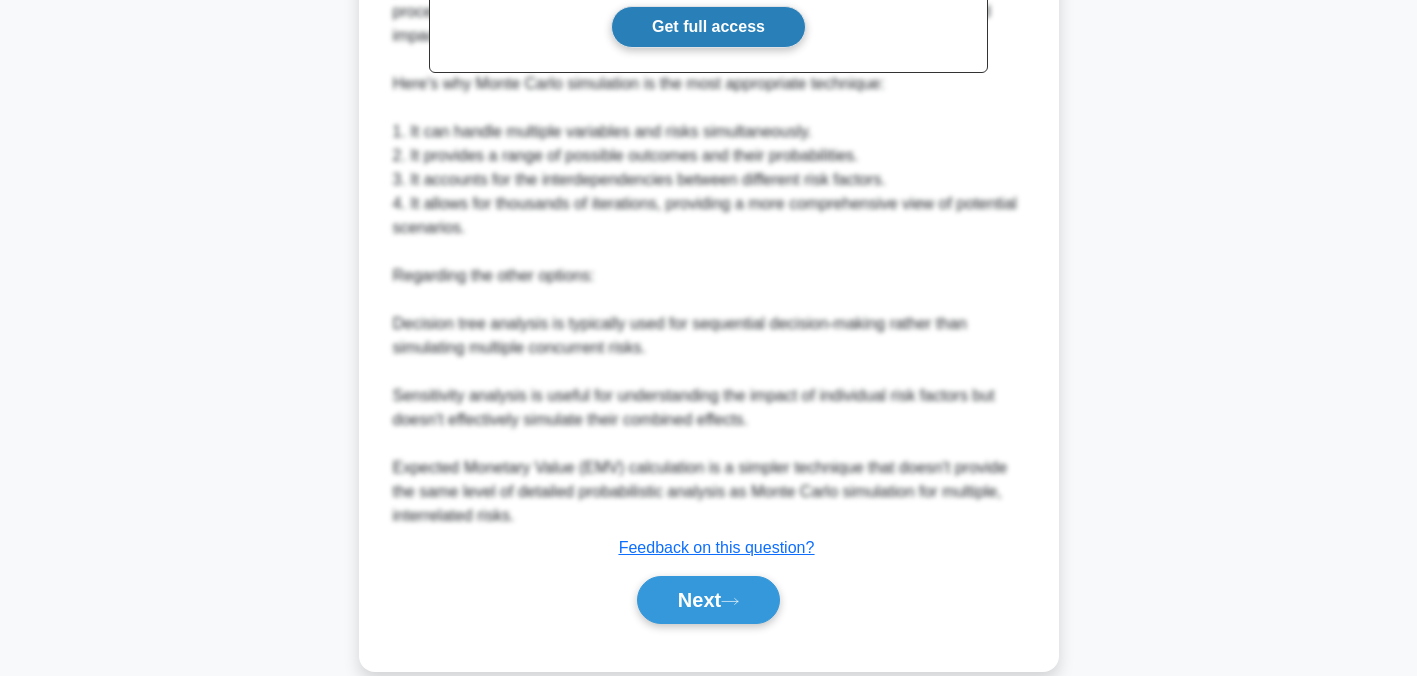 scroll, scrollTop: 726, scrollLeft: 0, axis: vertical 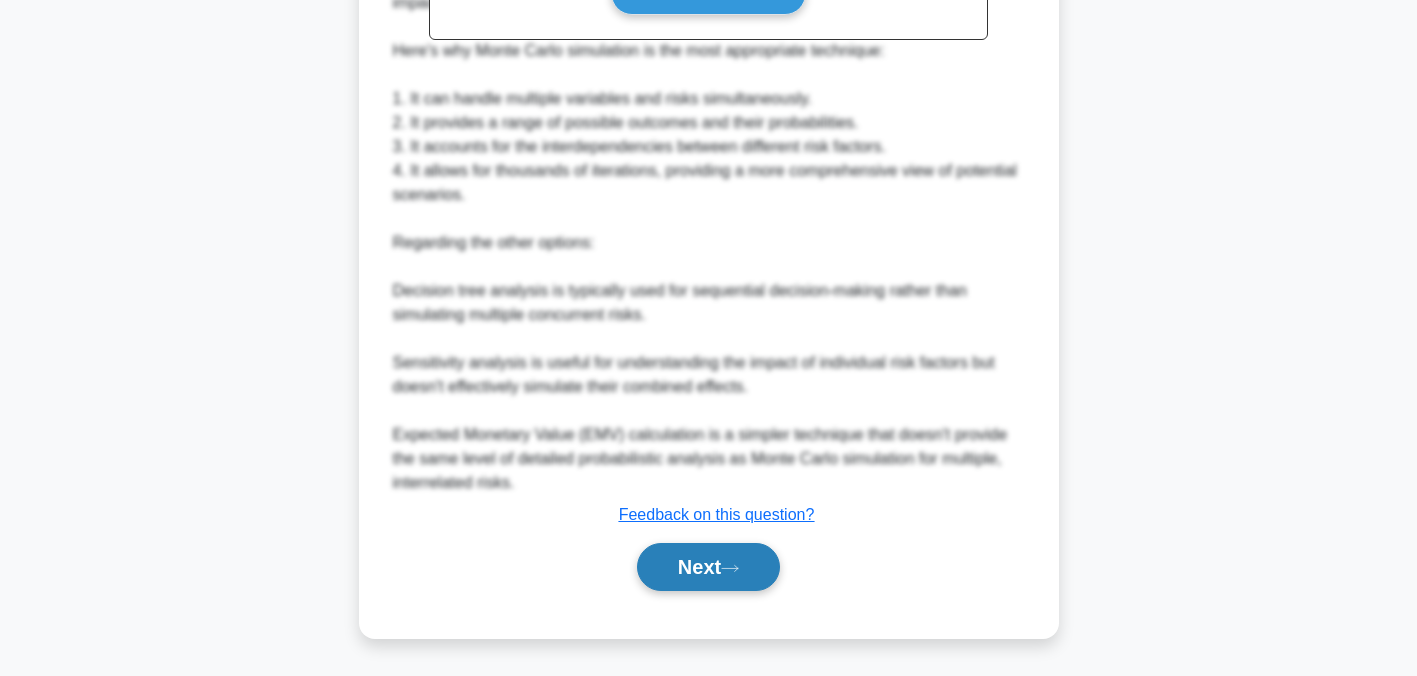 click 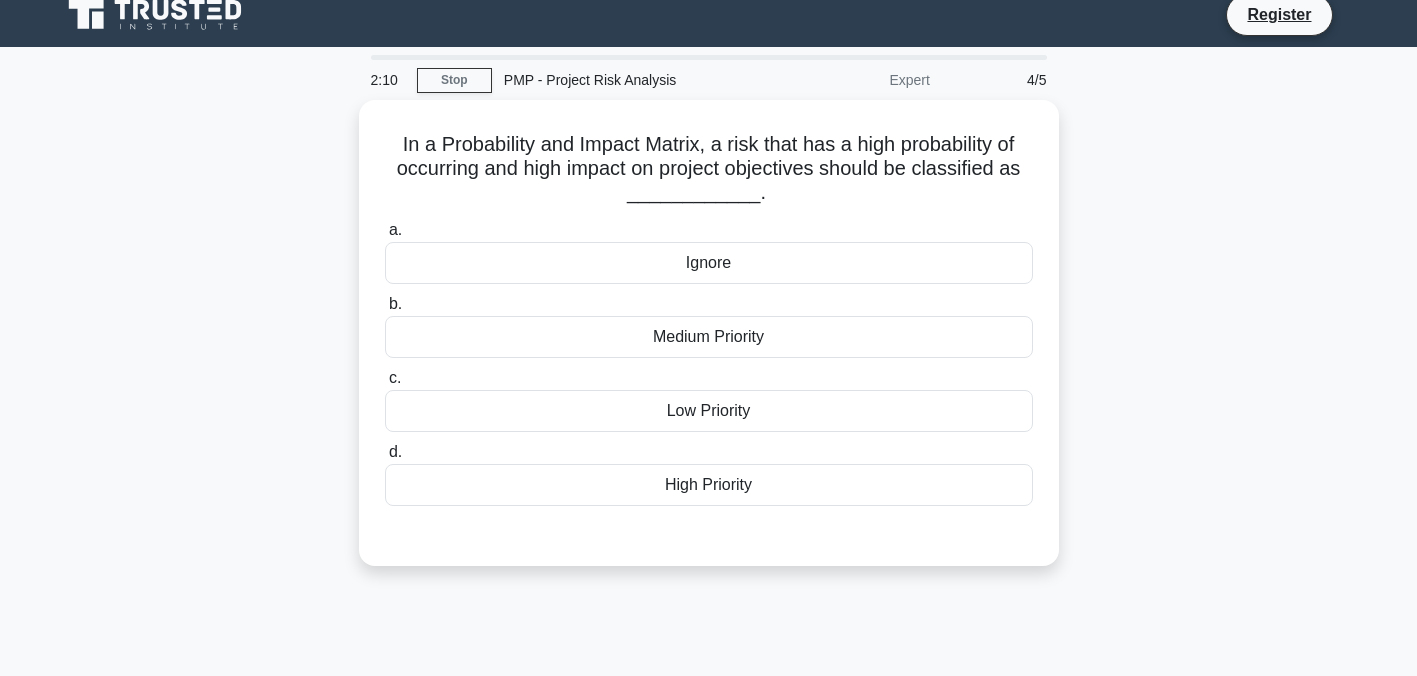 scroll, scrollTop: 14, scrollLeft: 0, axis: vertical 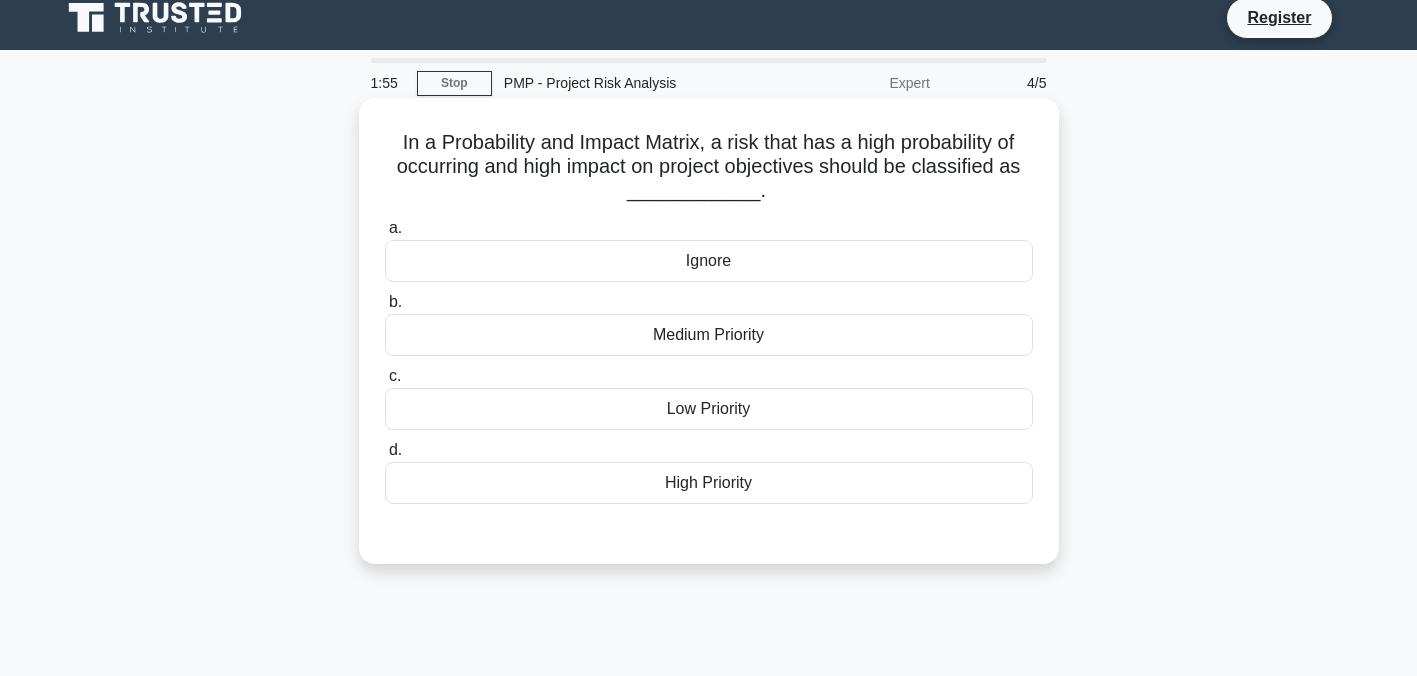 click on "High Priority" at bounding box center [709, 483] 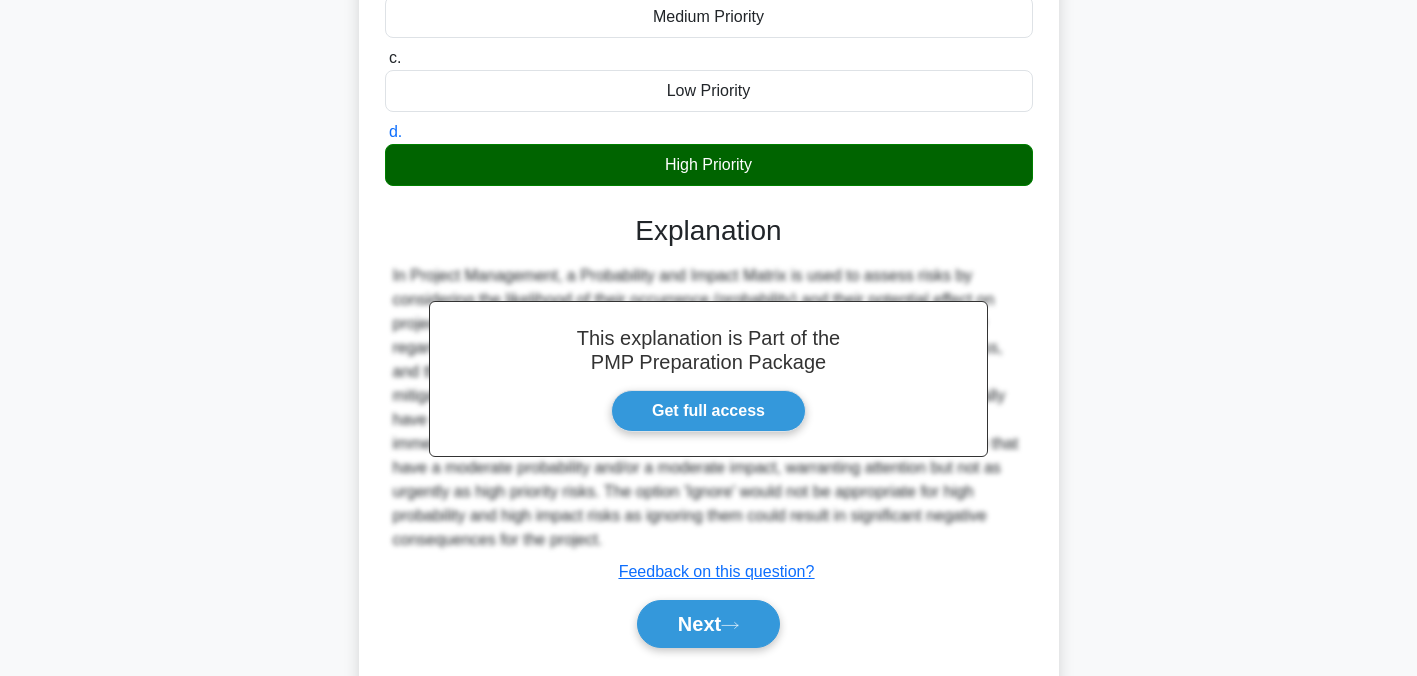 scroll, scrollTop: 404, scrollLeft: 0, axis: vertical 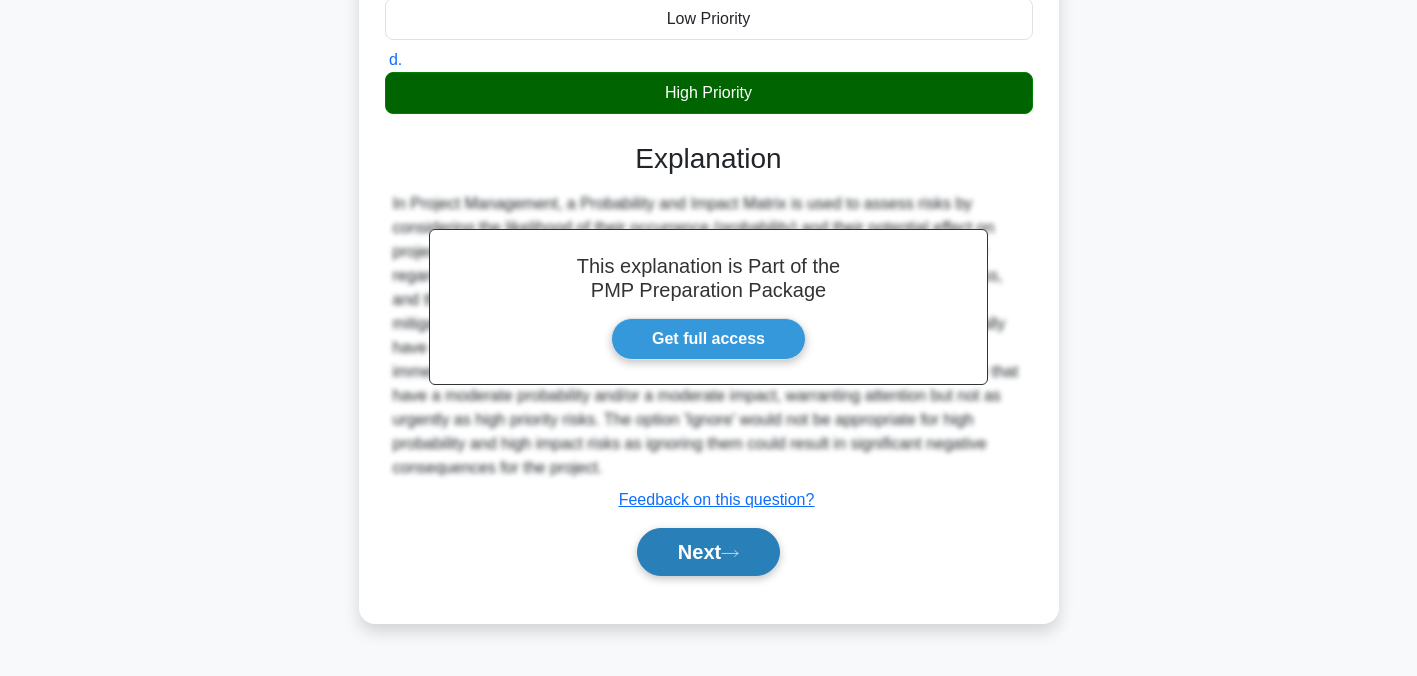 click on "Next" at bounding box center (708, 552) 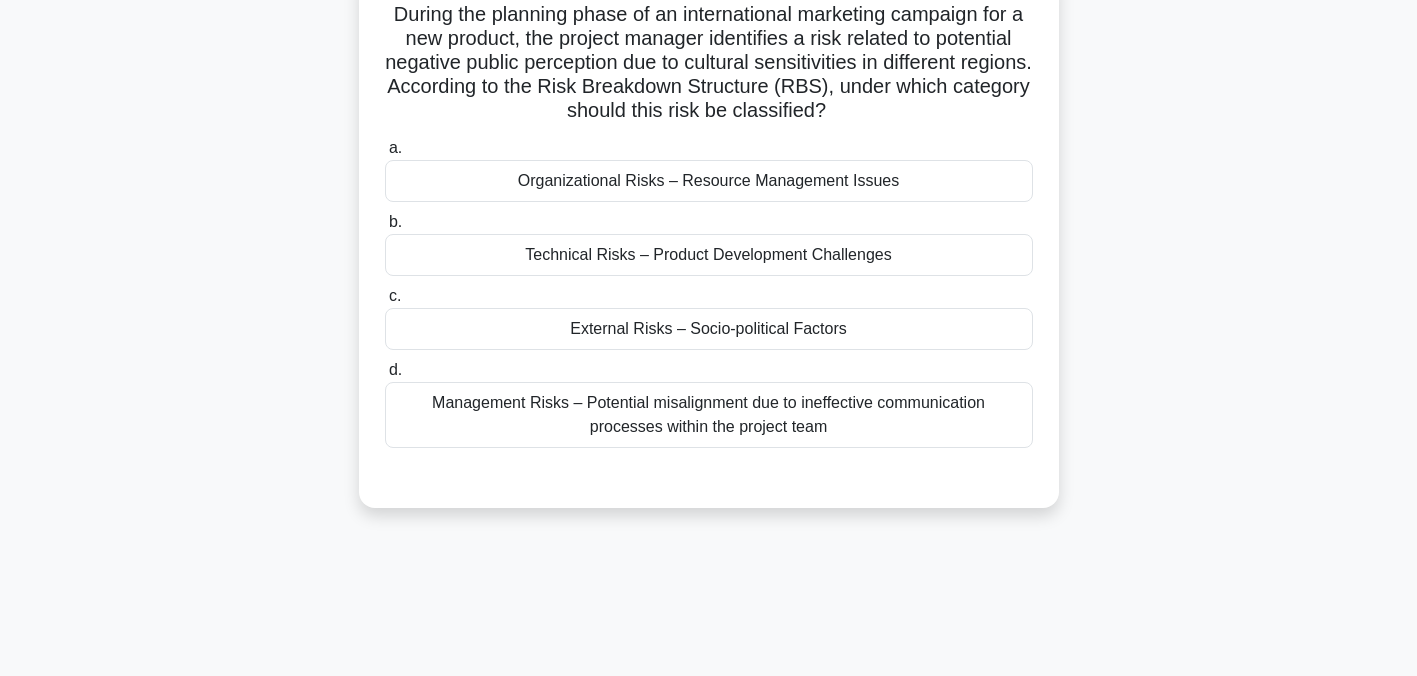 scroll, scrollTop: 143, scrollLeft: 0, axis: vertical 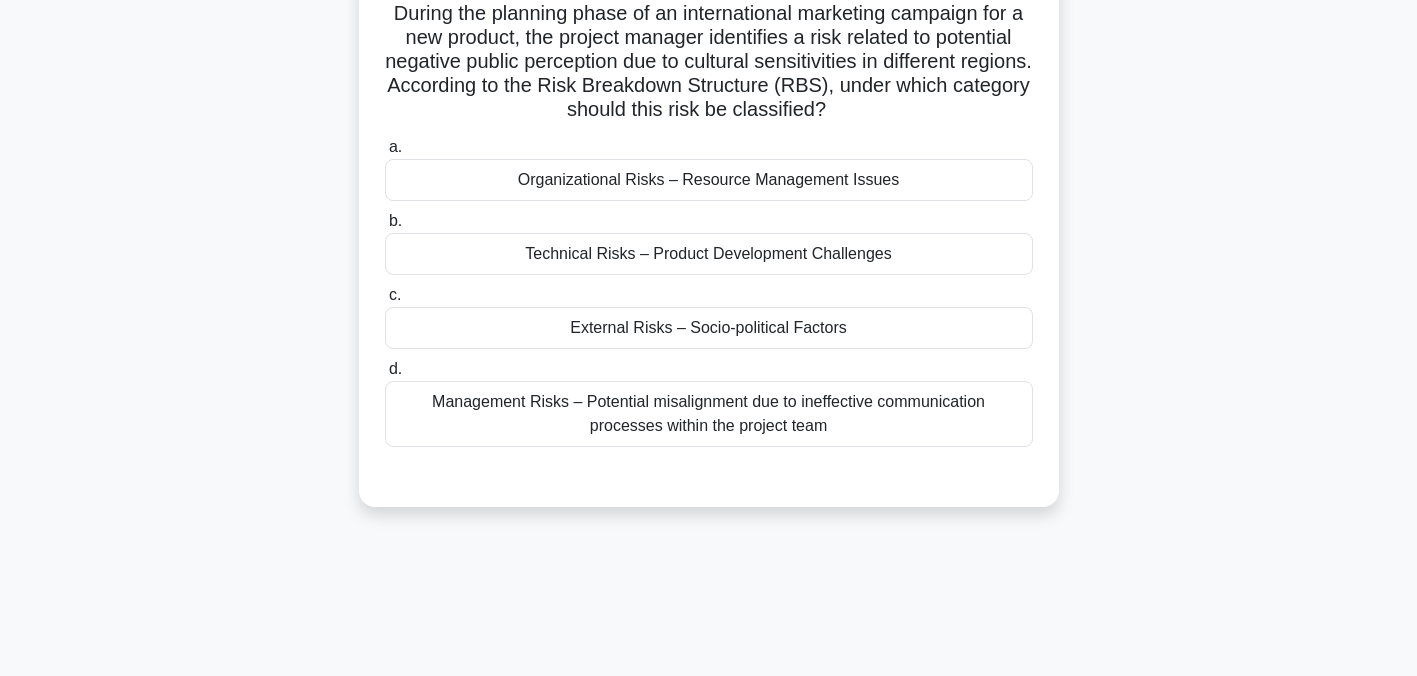 click on "External Risks – Socio-political Factors" at bounding box center [709, 328] 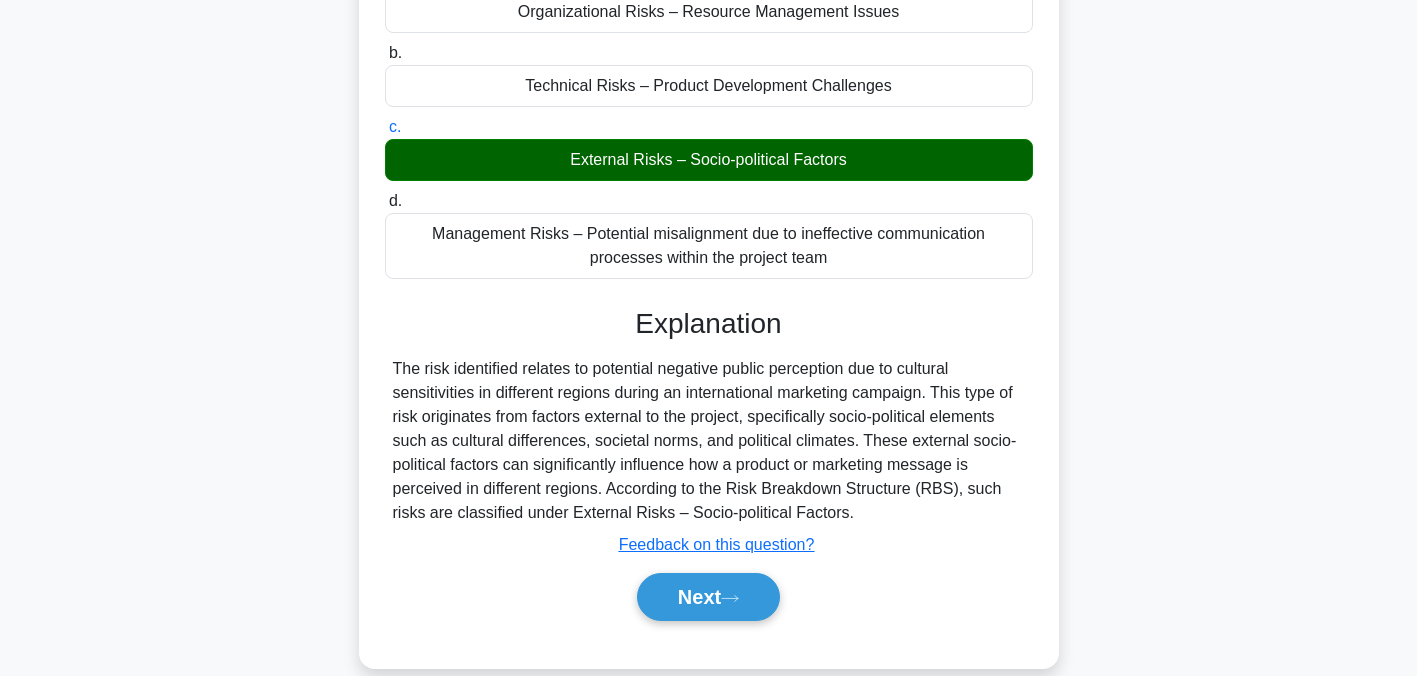 scroll, scrollTop: 404, scrollLeft: 0, axis: vertical 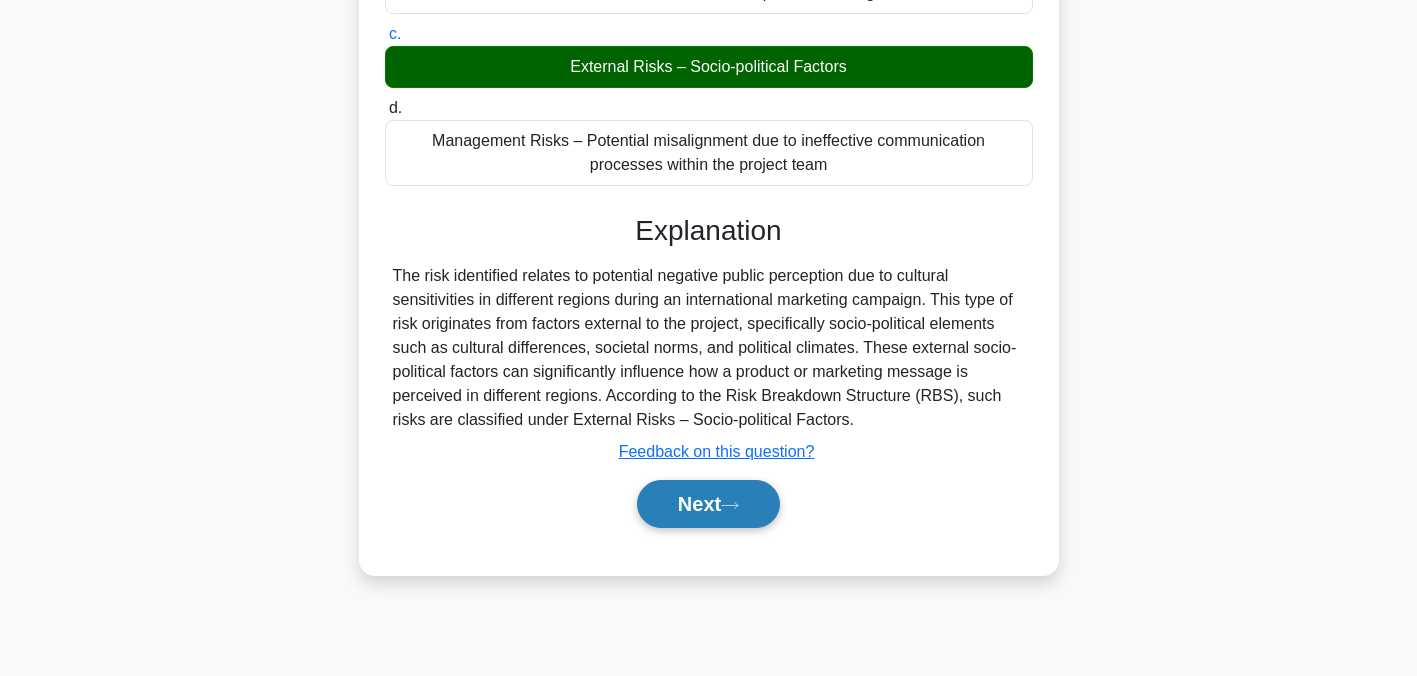 click on "Next" at bounding box center (708, 504) 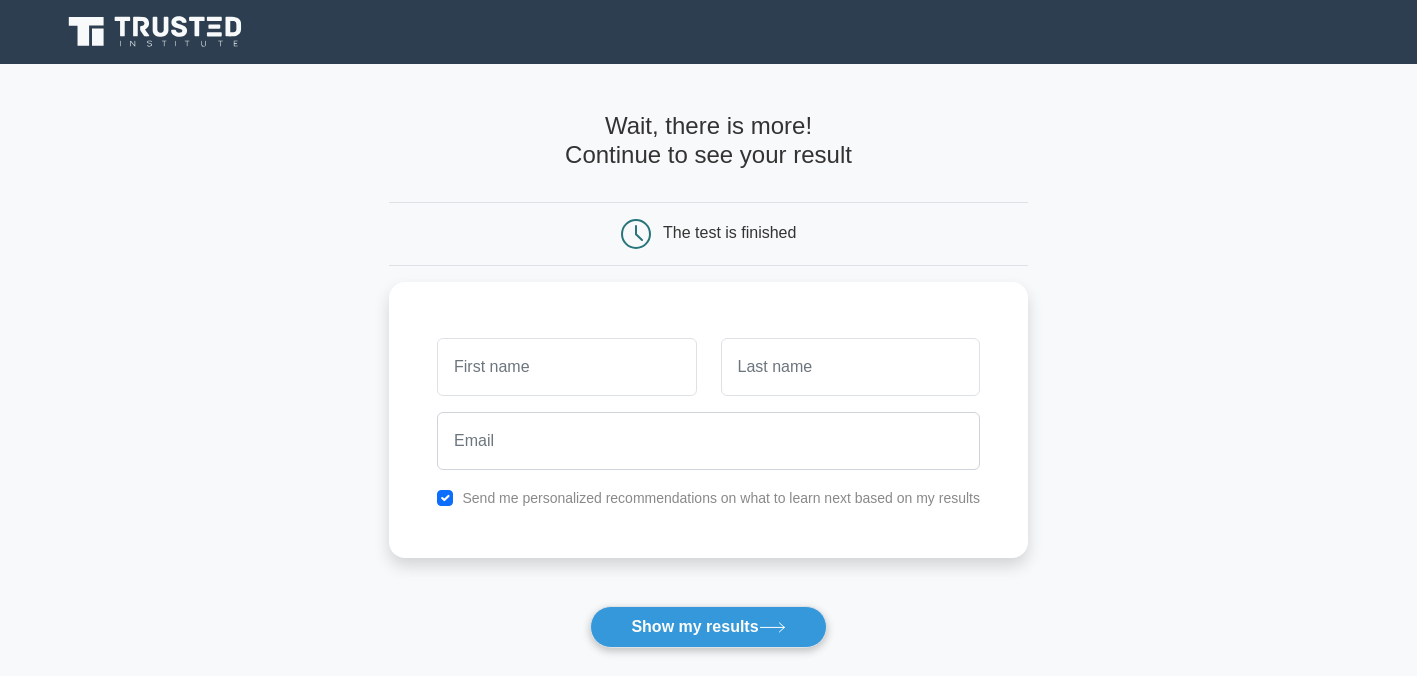 scroll, scrollTop: 0, scrollLeft: 0, axis: both 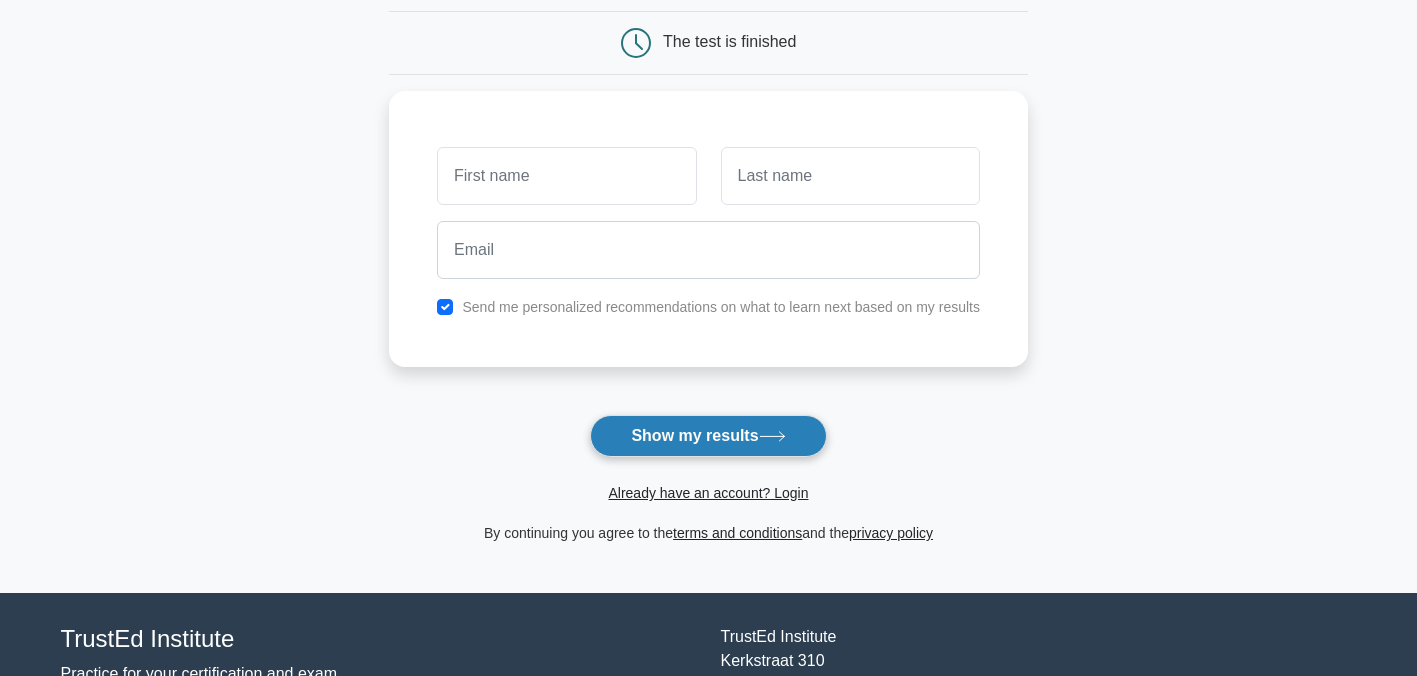 click on "Show my results" at bounding box center (708, 436) 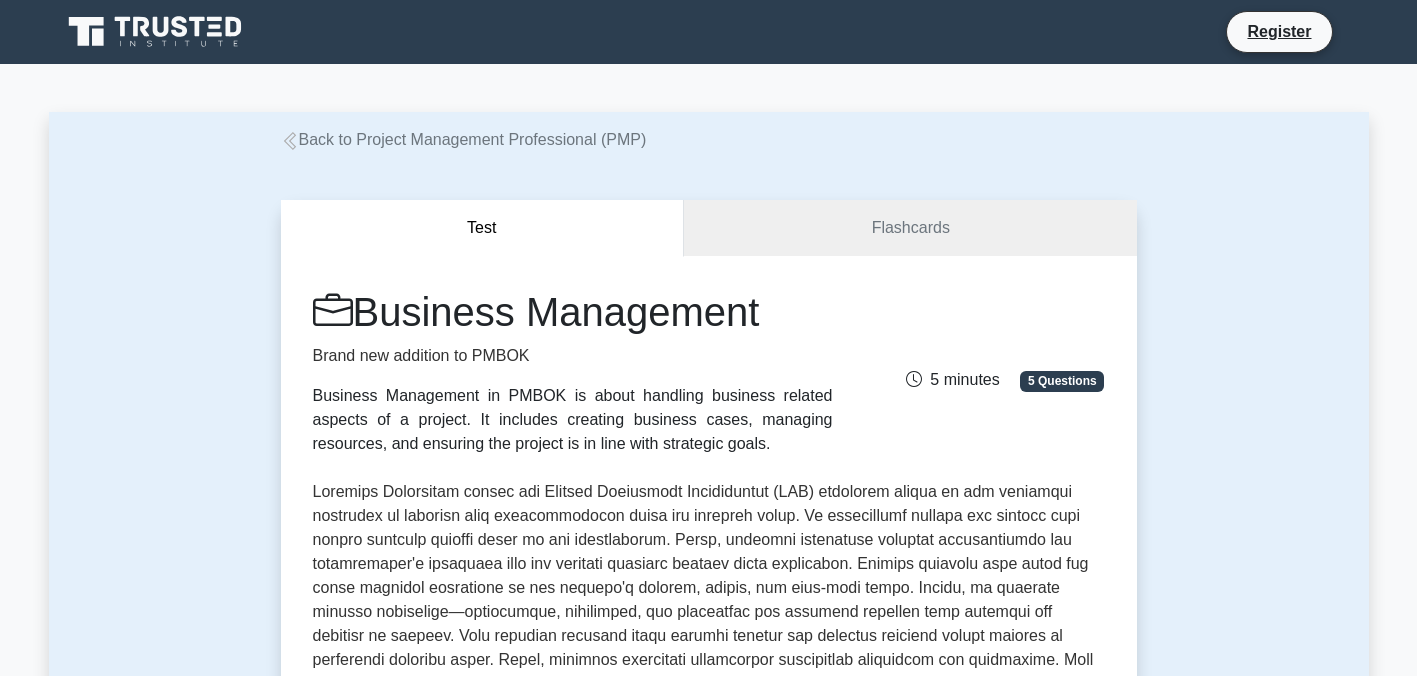 scroll, scrollTop: 0, scrollLeft: 0, axis: both 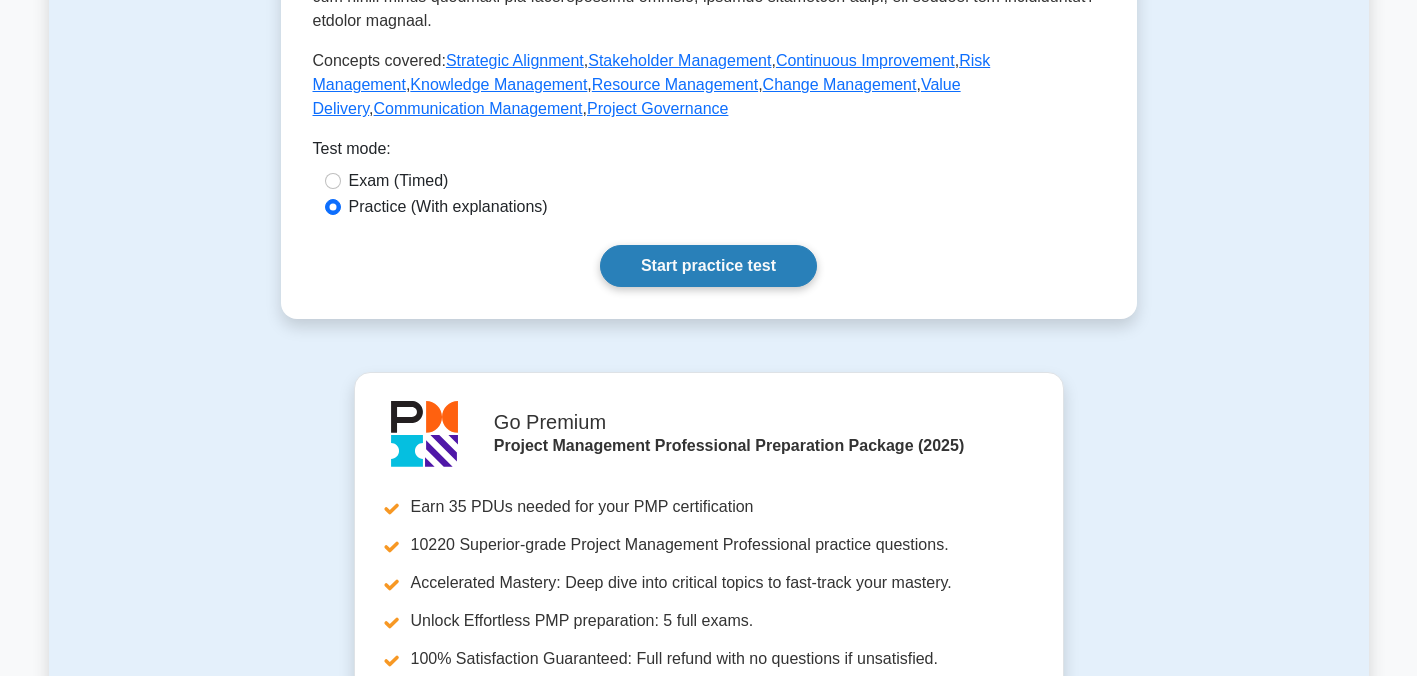 click on "Start practice test" at bounding box center [708, 266] 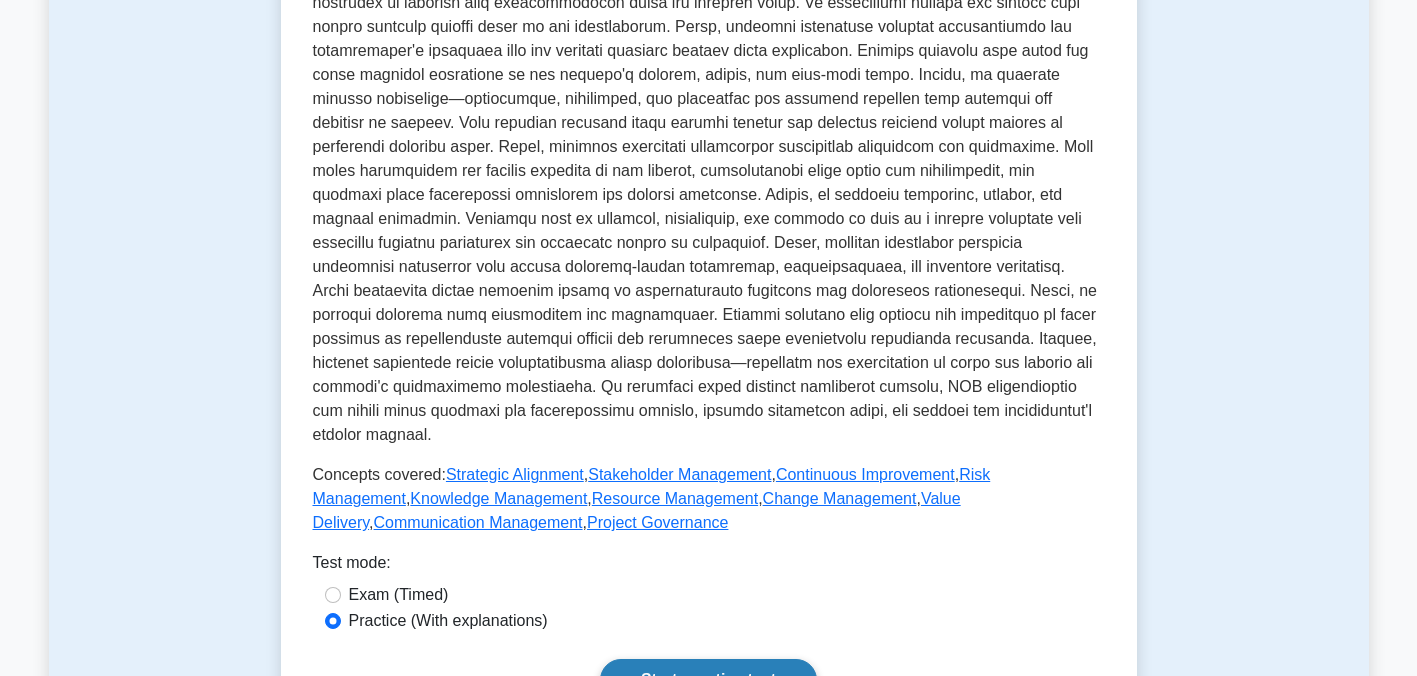 scroll, scrollTop: 0, scrollLeft: 0, axis: both 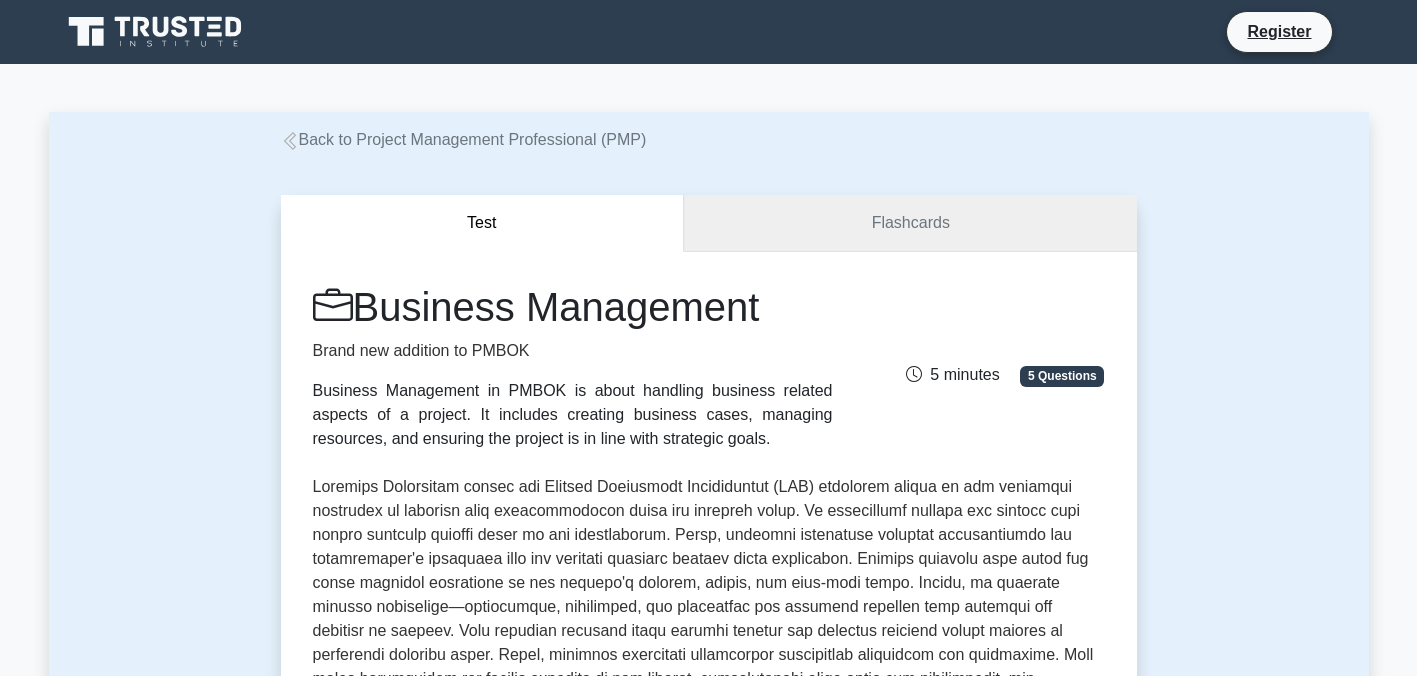 click on "Flashcards" at bounding box center [910, 223] 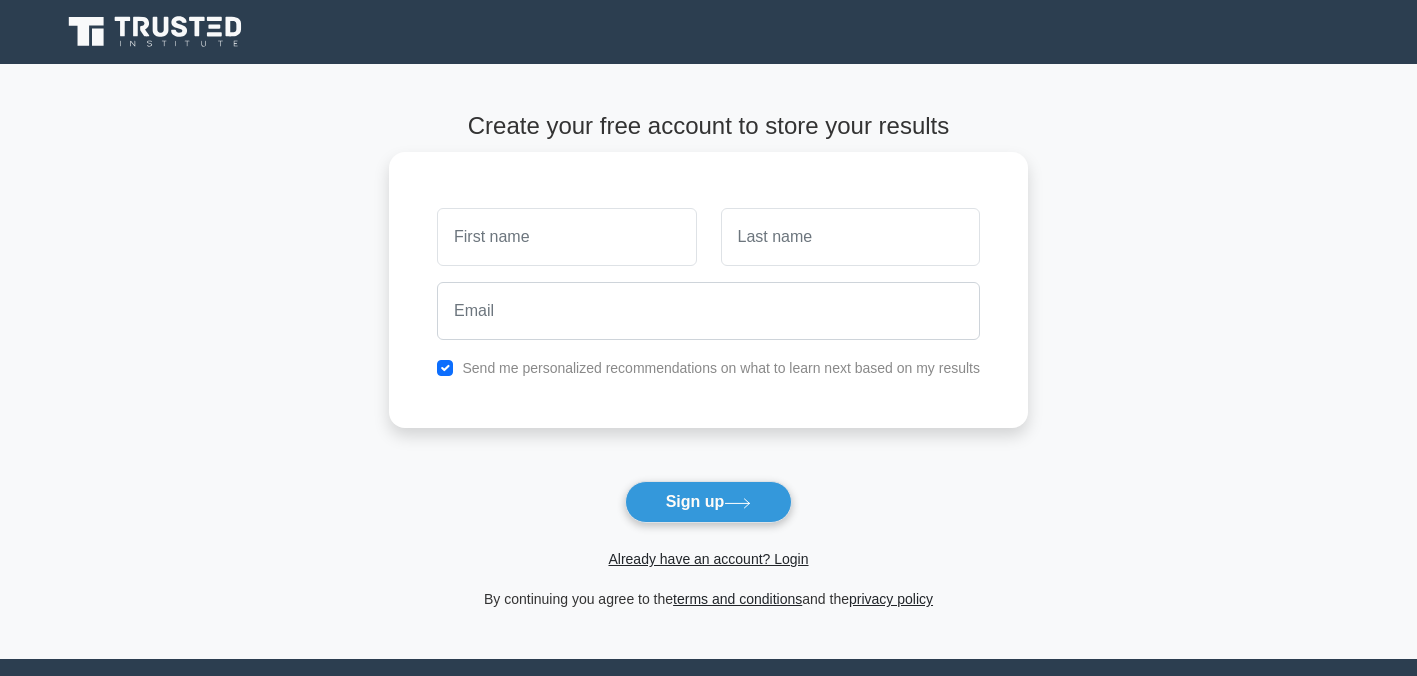 scroll, scrollTop: 0, scrollLeft: 0, axis: both 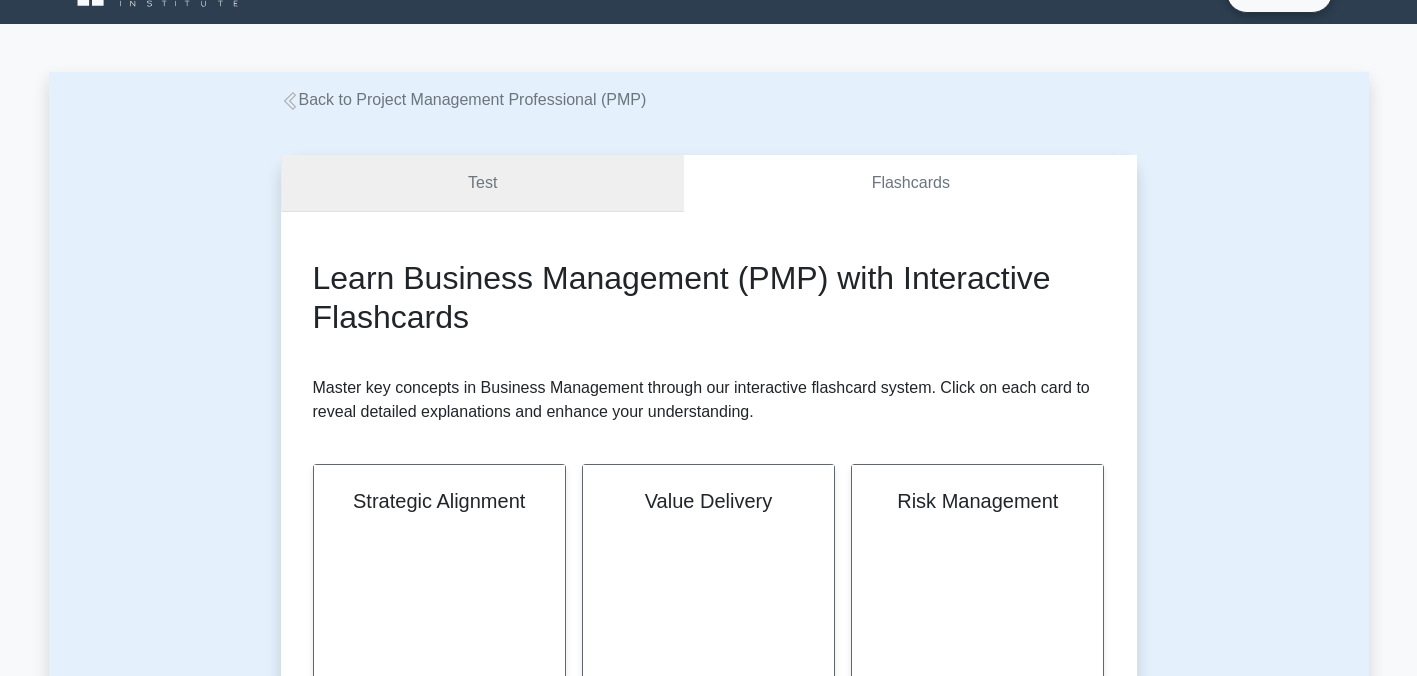 click on "Test" at bounding box center (483, 183) 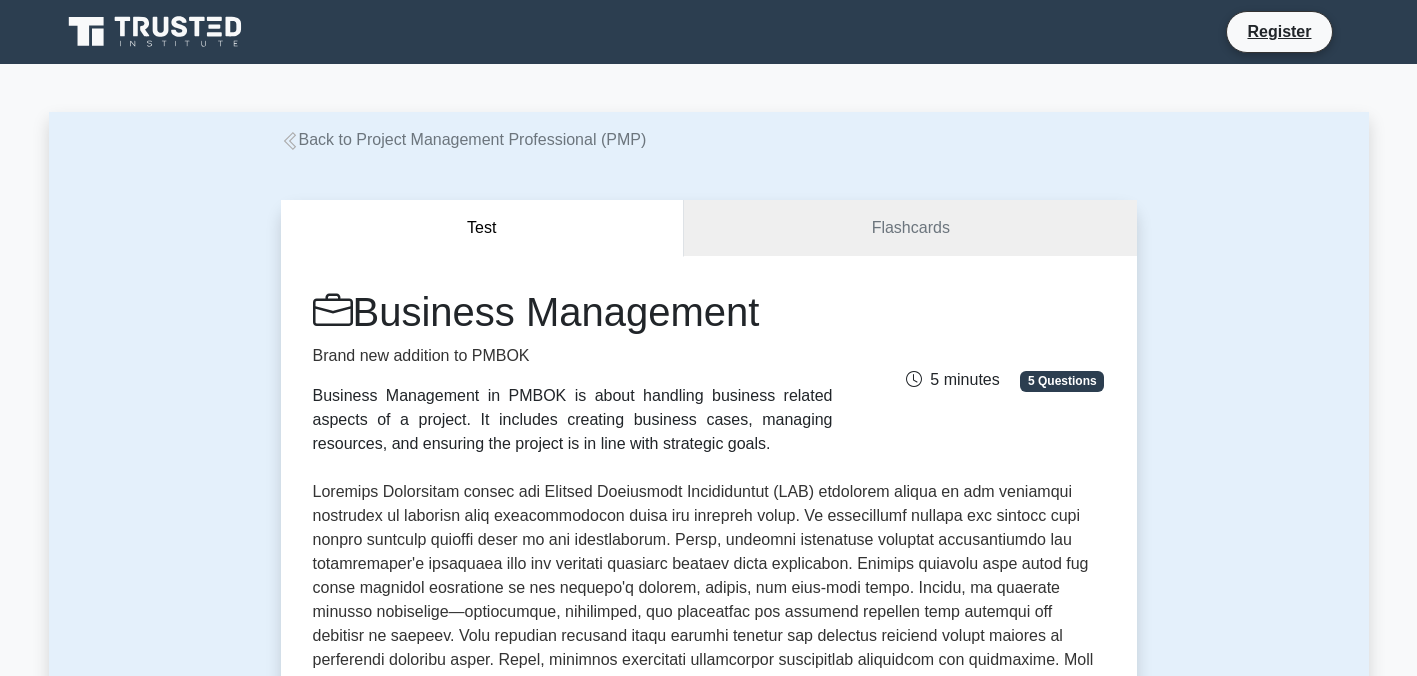 scroll, scrollTop: 522, scrollLeft: 0, axis: vertical 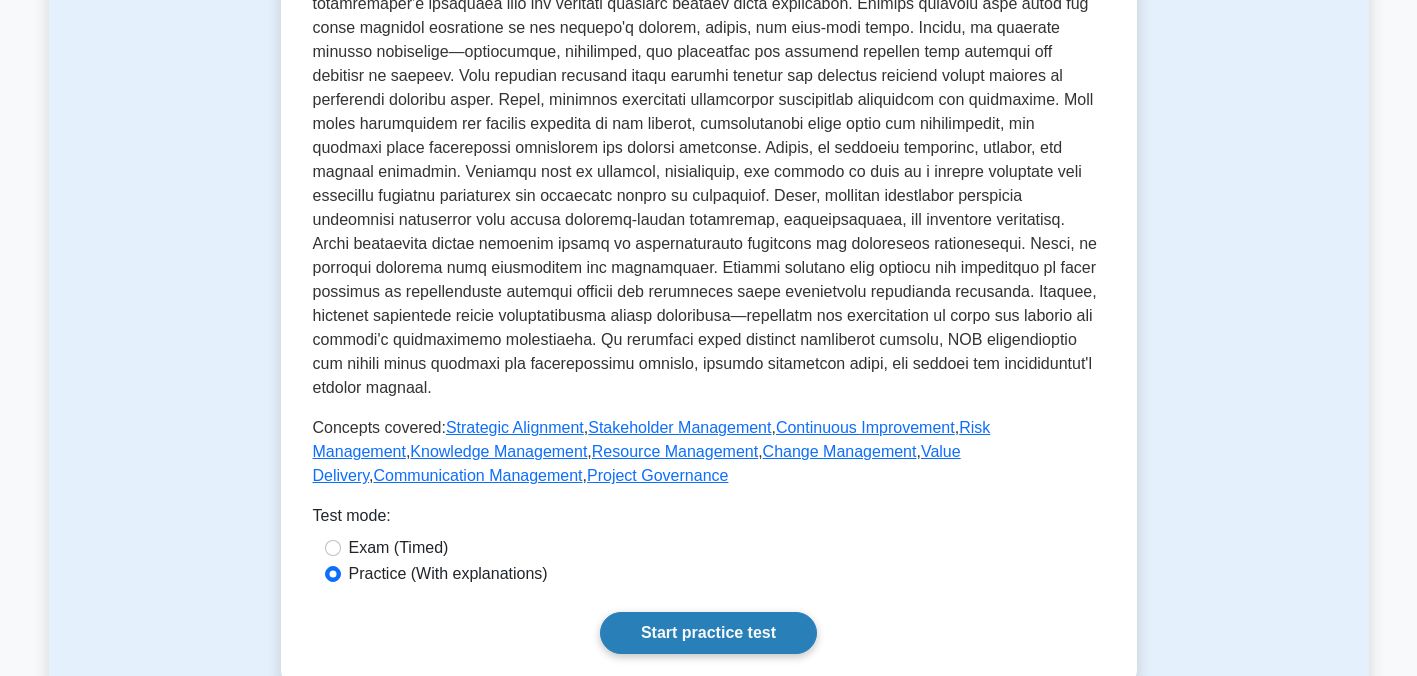 click on "Start practice test" at bounding box center [708, 633] 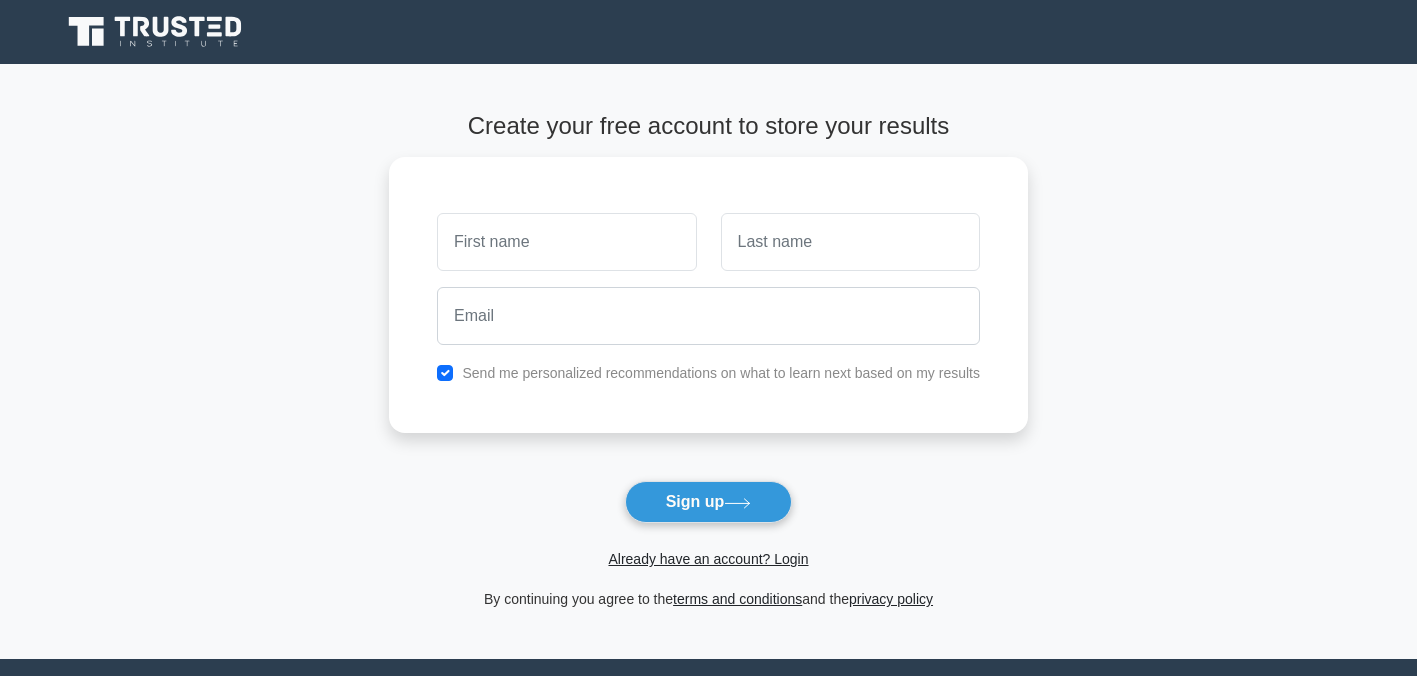 scroll, scrollTop: 0, scrollLeft: 0, axis: both 